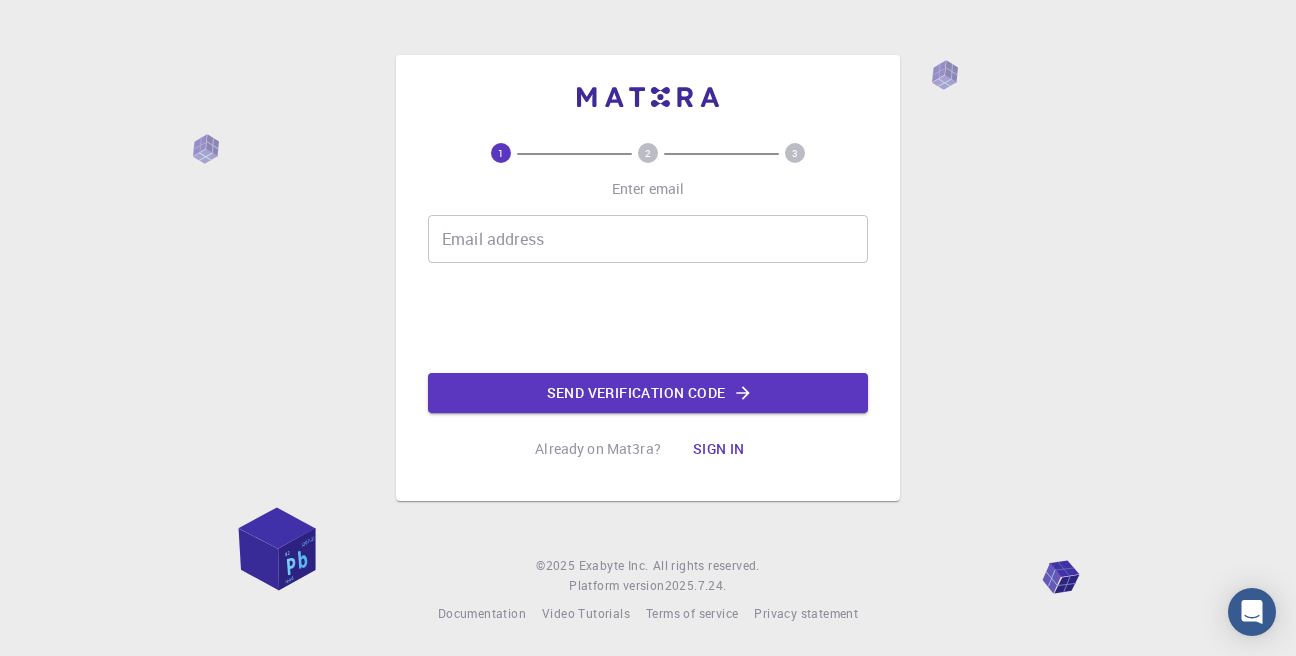 scroll, scrollTop: 0, scrollLeft: 0, axis: both 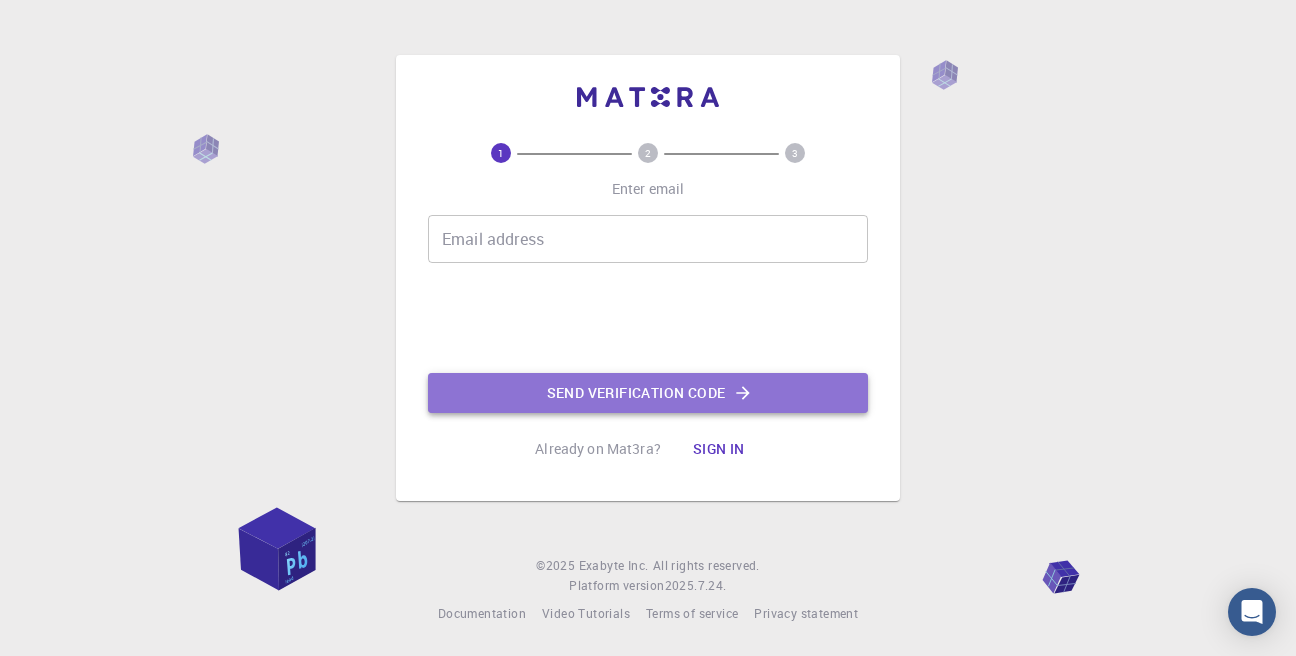 click on "Send verification code" 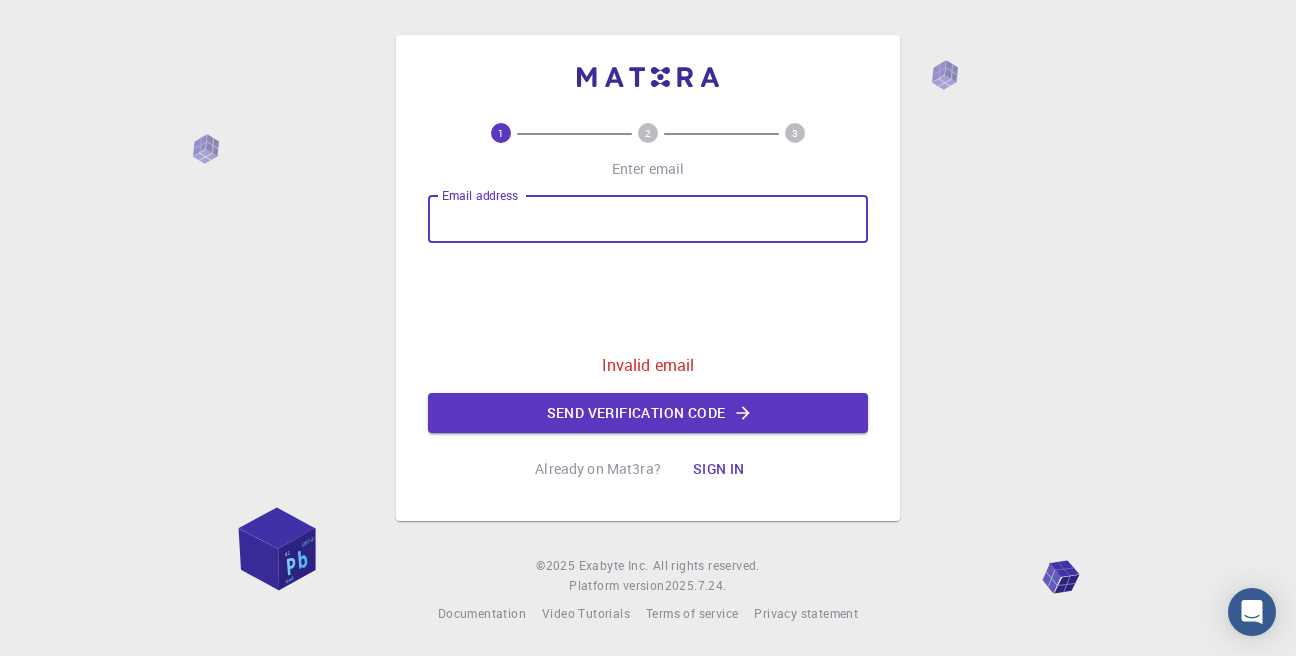 click on "Email address" at bounding box center [648, 219] 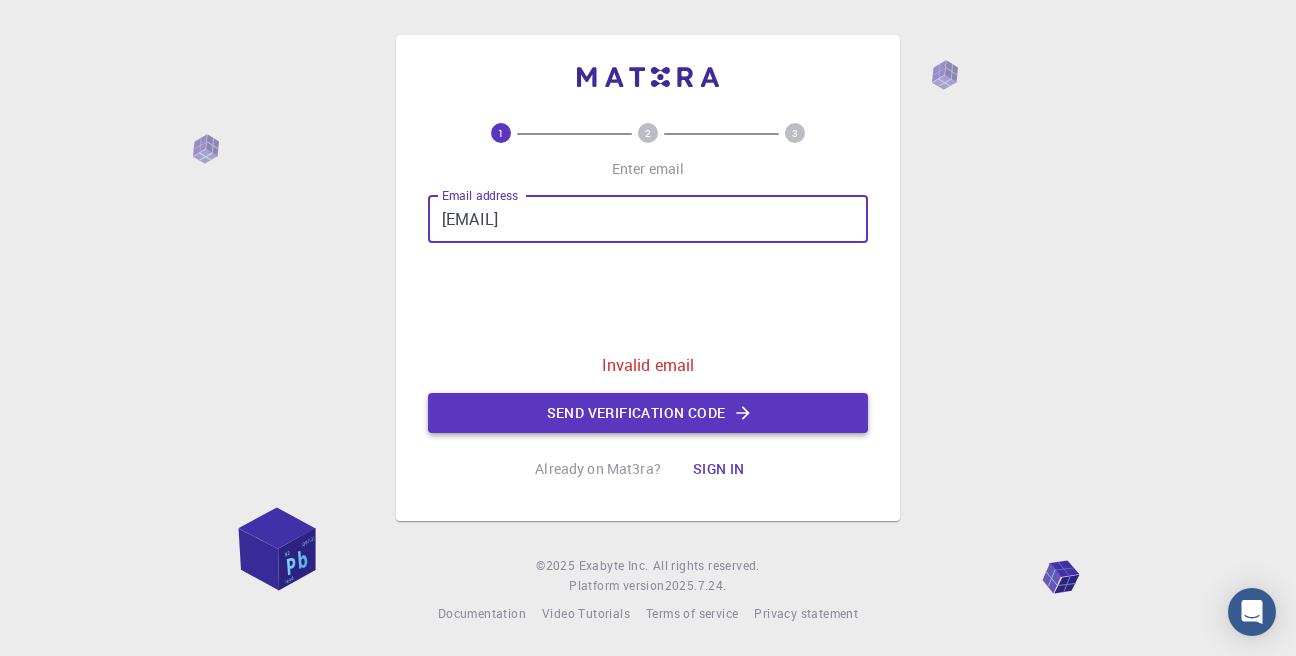 type on "[EMAIL]" 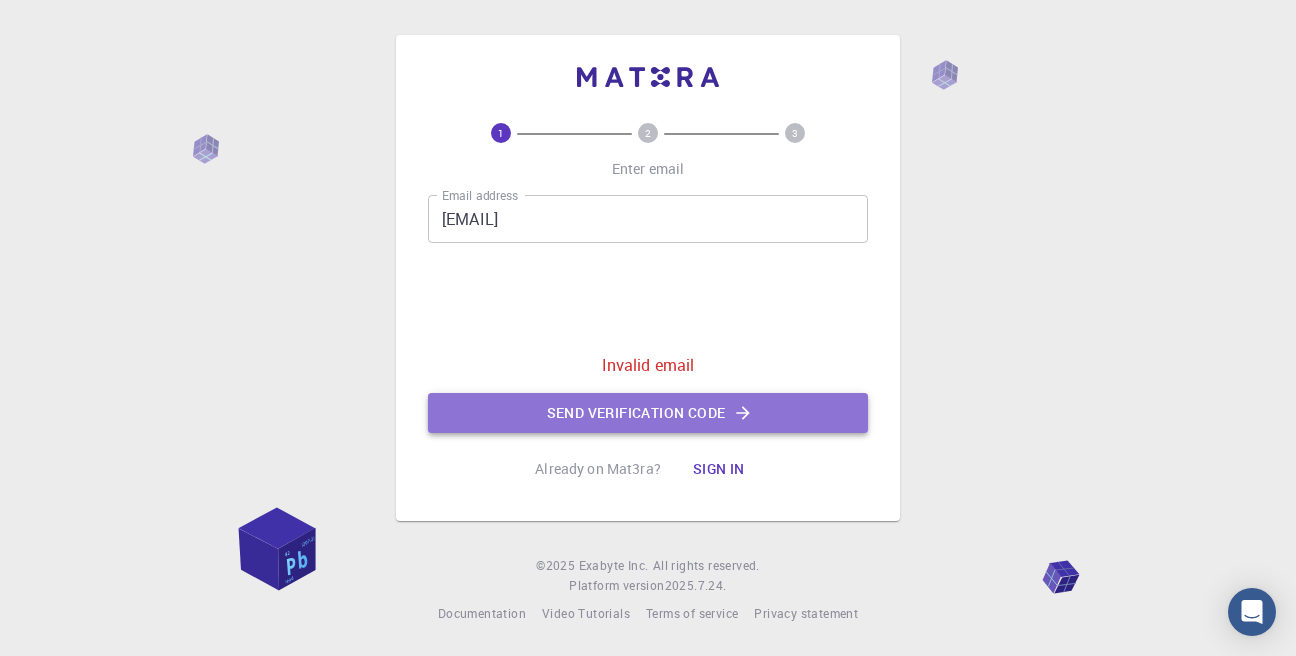 click on "Send verification code" at bounding box center (648, 413) 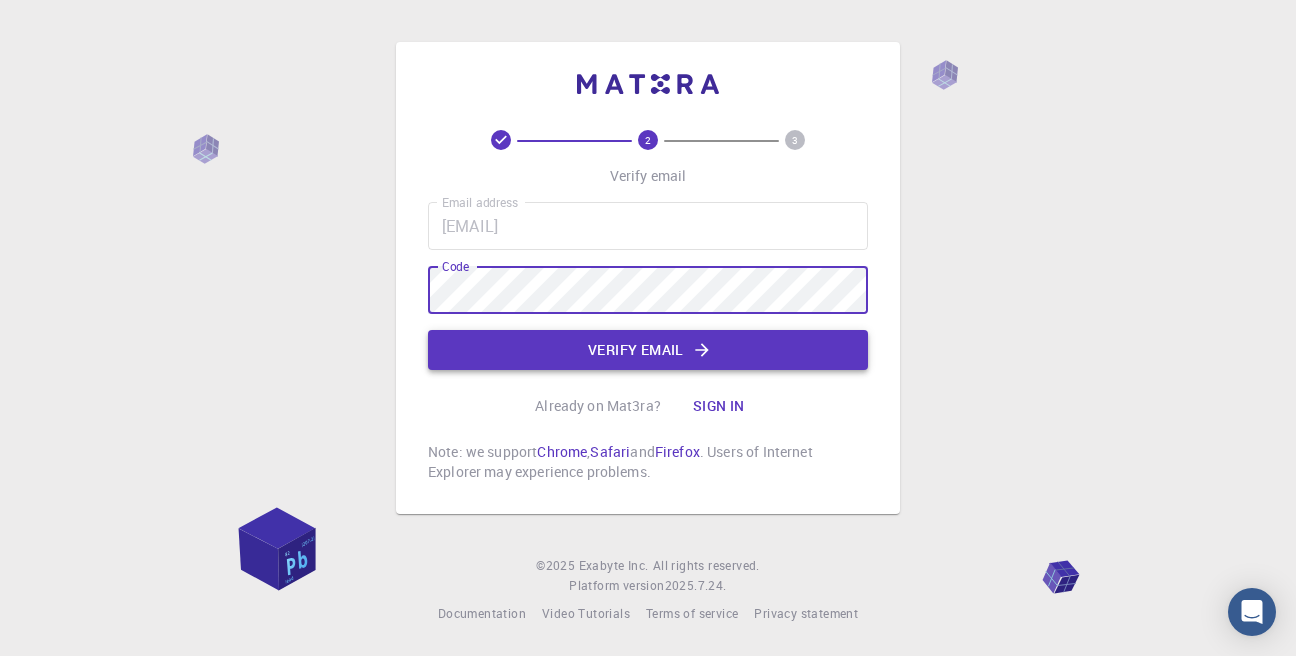 click on "Verify email" 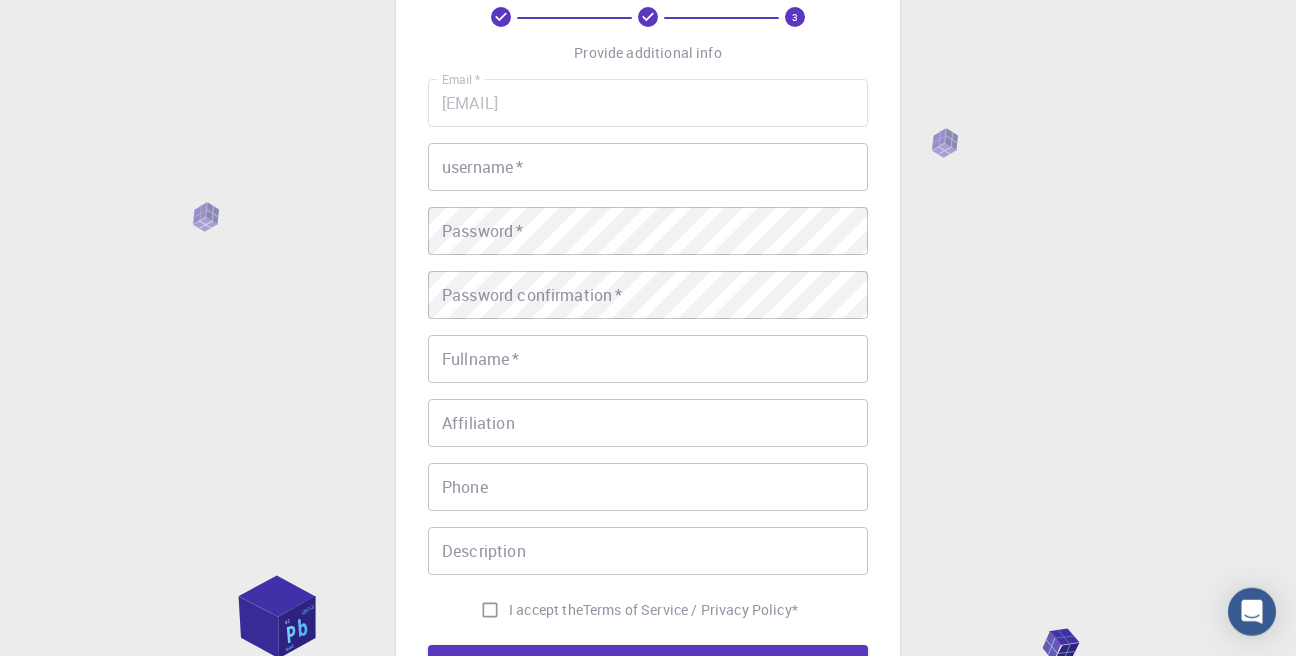 scroll, scrollTop: 114, scrollLeft: 0, axis: vertical 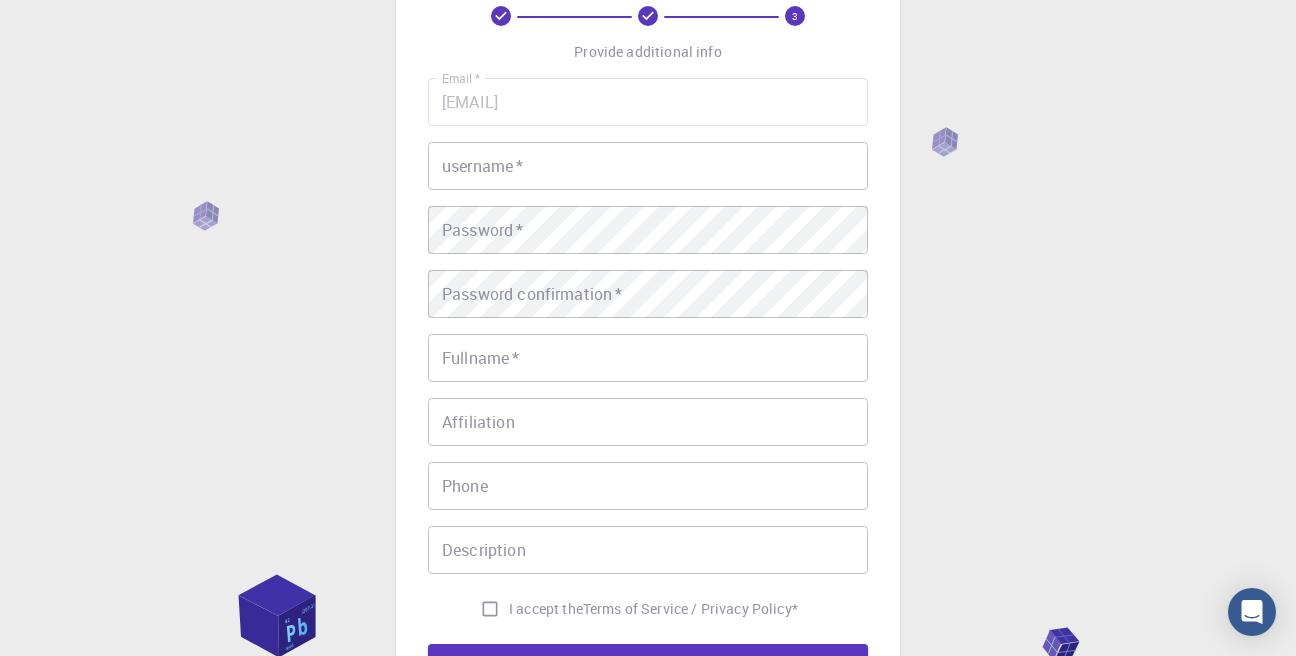 click on "username   *" at bounding box center (648, 166) 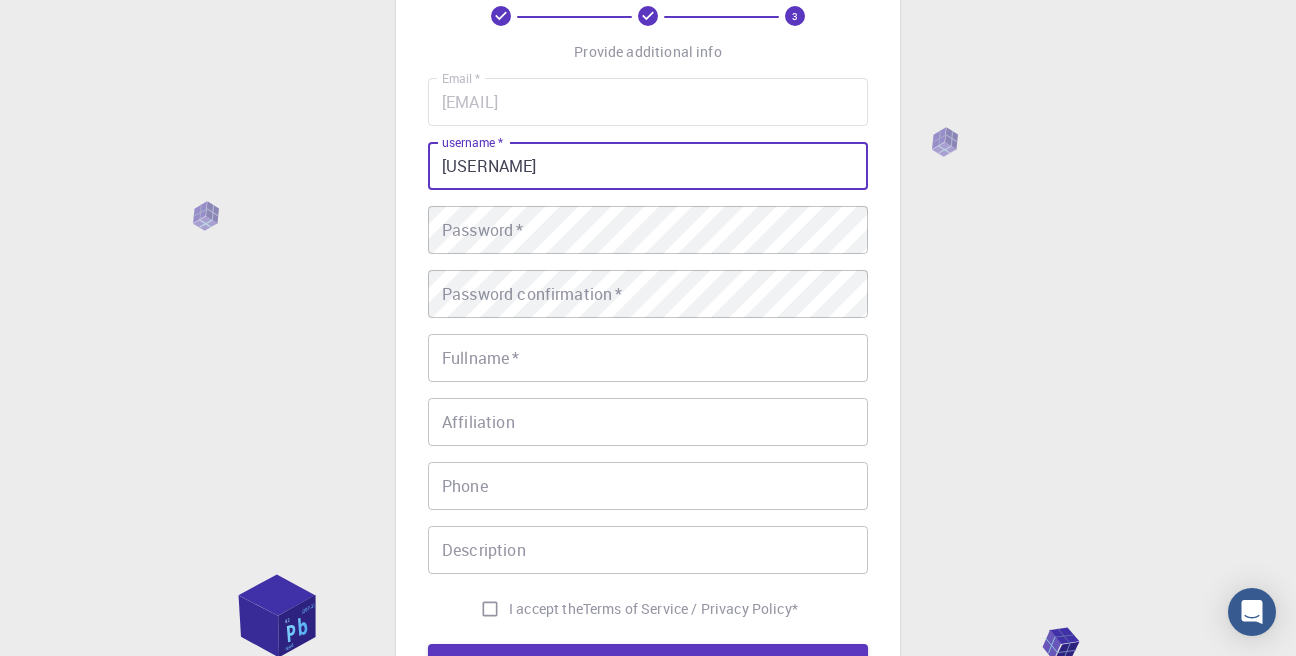type on "[USERNAME]" 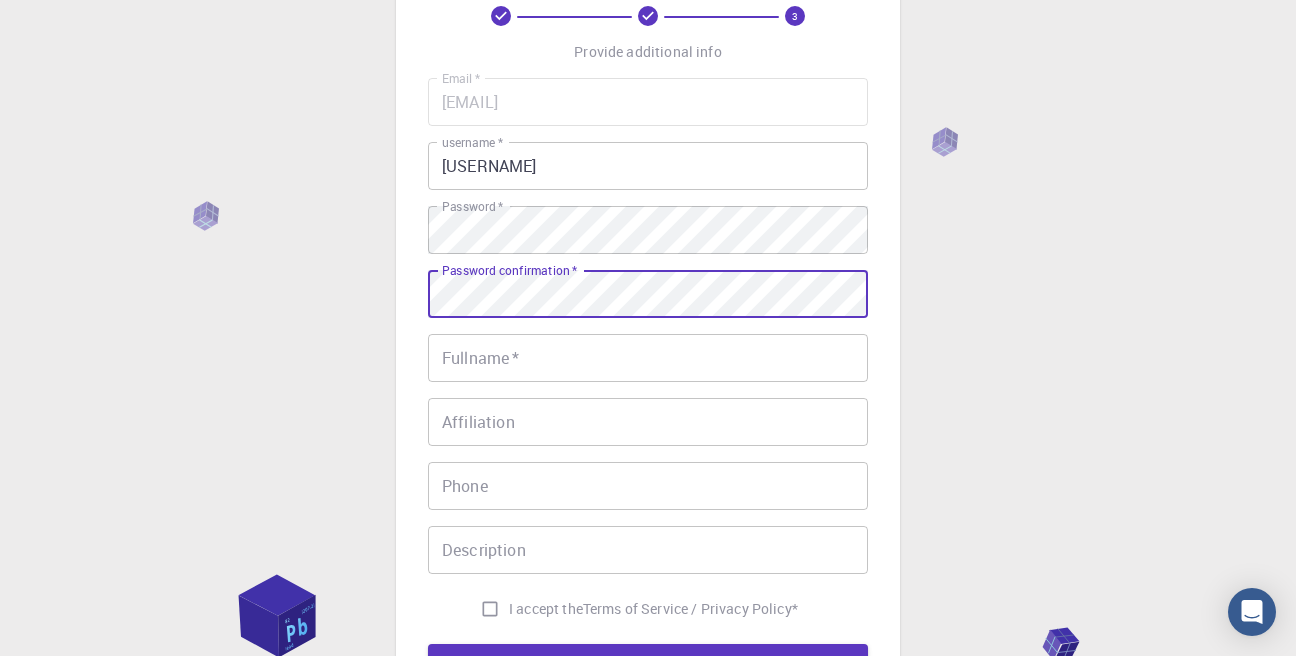click on "Fullname   *" at bounding box center (648, 358) 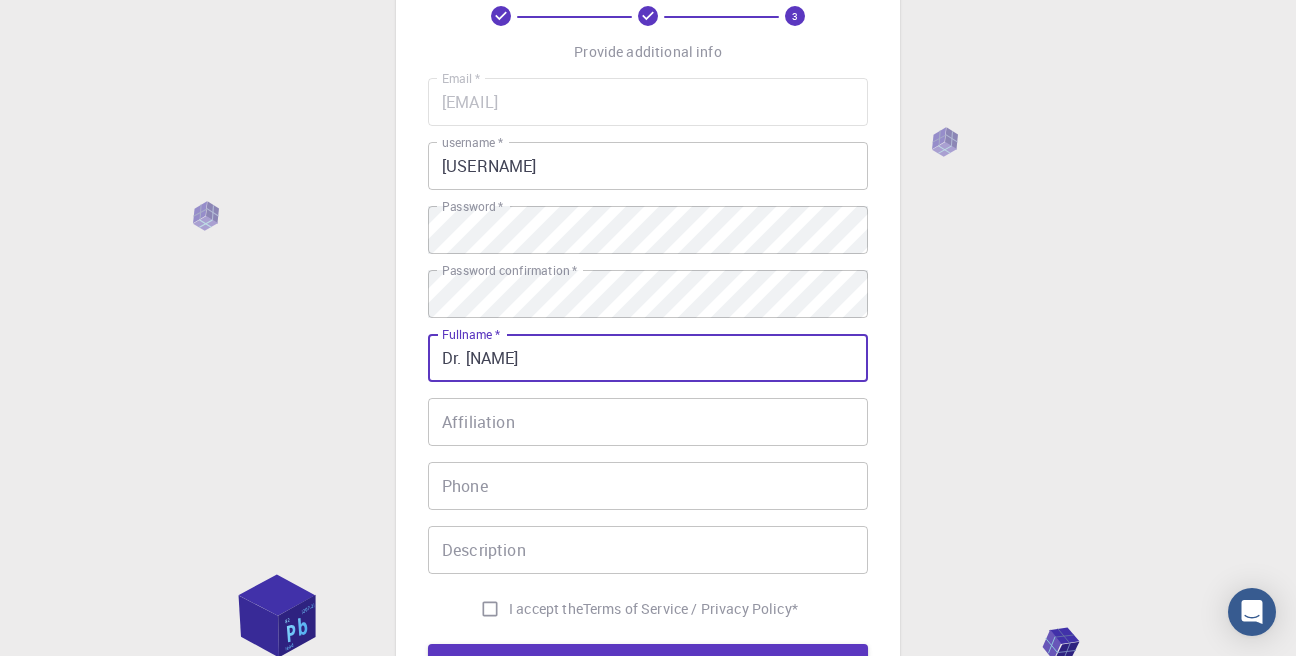 type on "Dr. [NAME]" 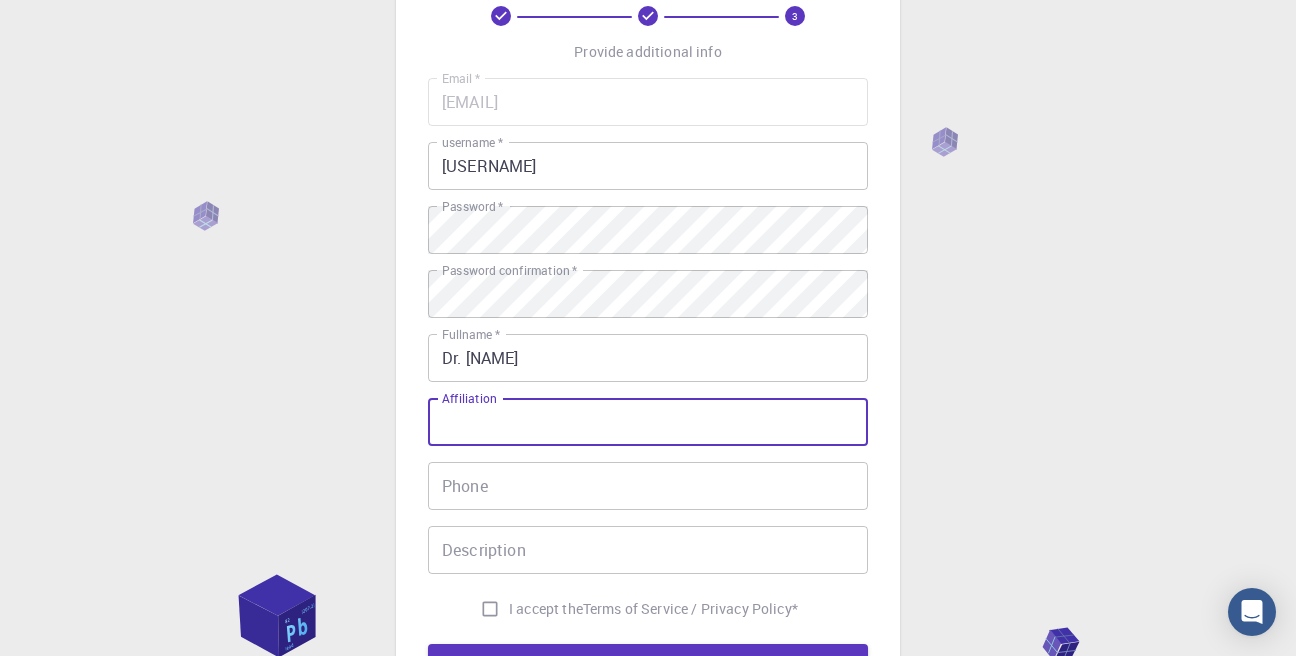 click on "Affiliation" at bounding box center (648, 422) 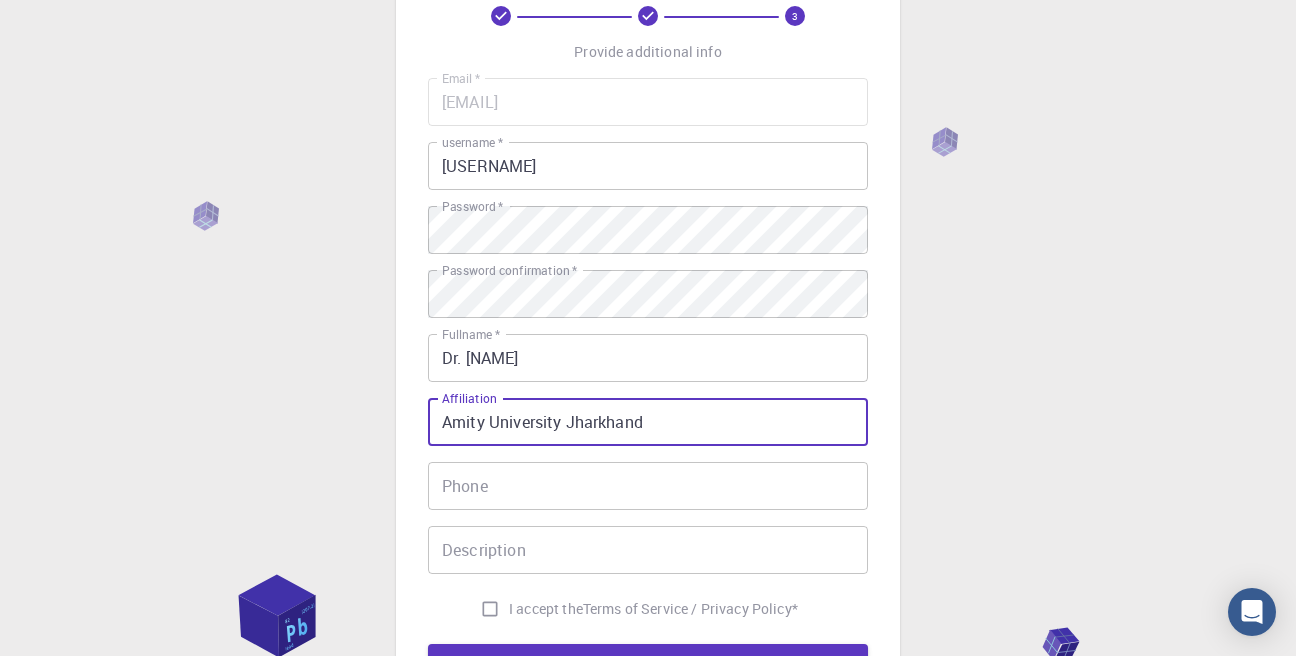 type on "Amity University Jharkhand" 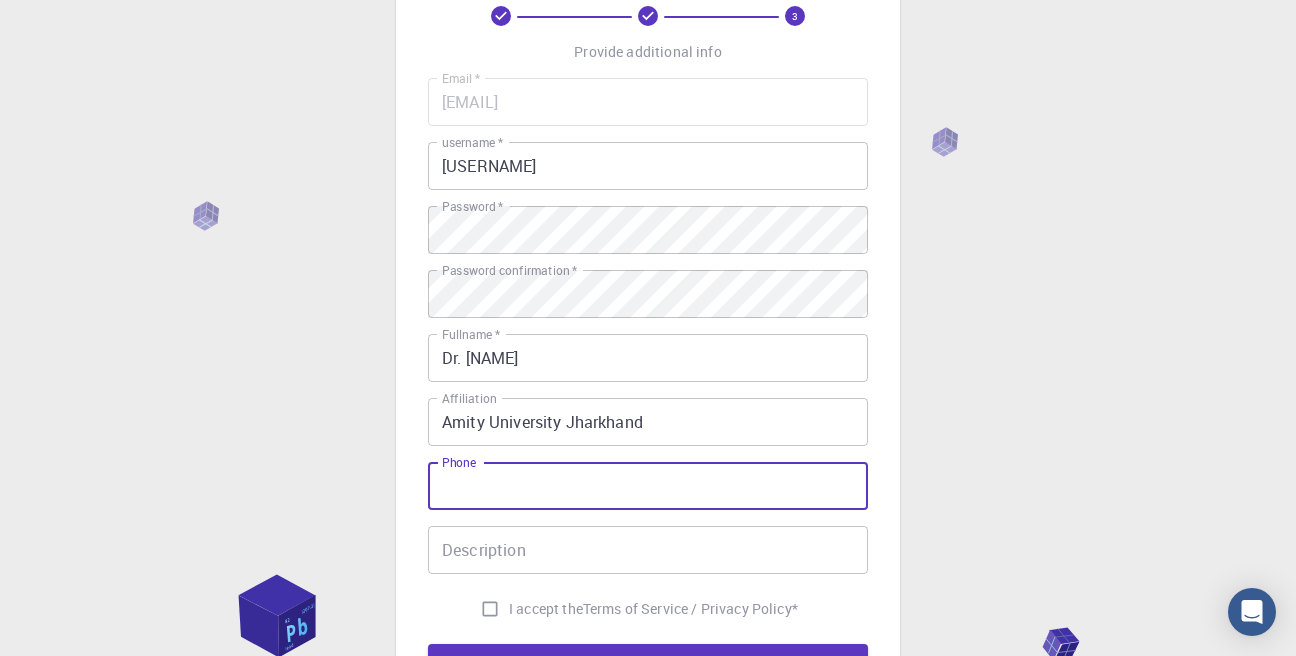 click on "Phone" at bounding box center [648, 486] 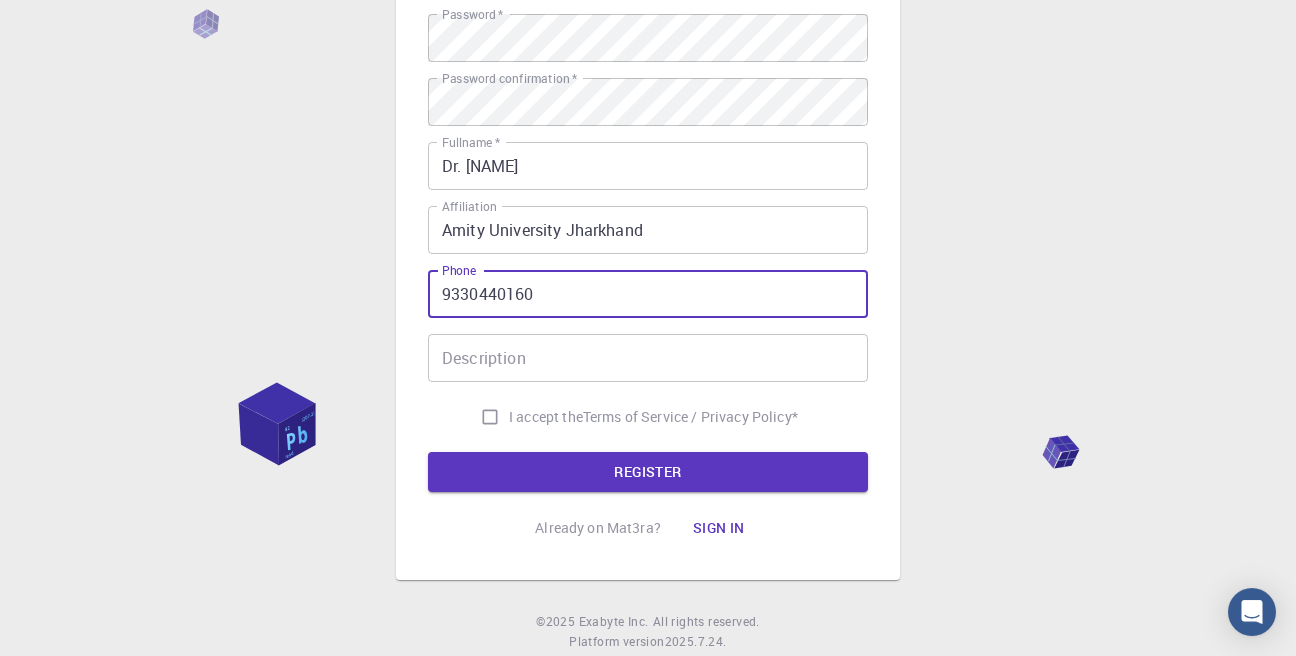 scroll, scrollTop: 342, scrollLeft: 0, axis: vertical 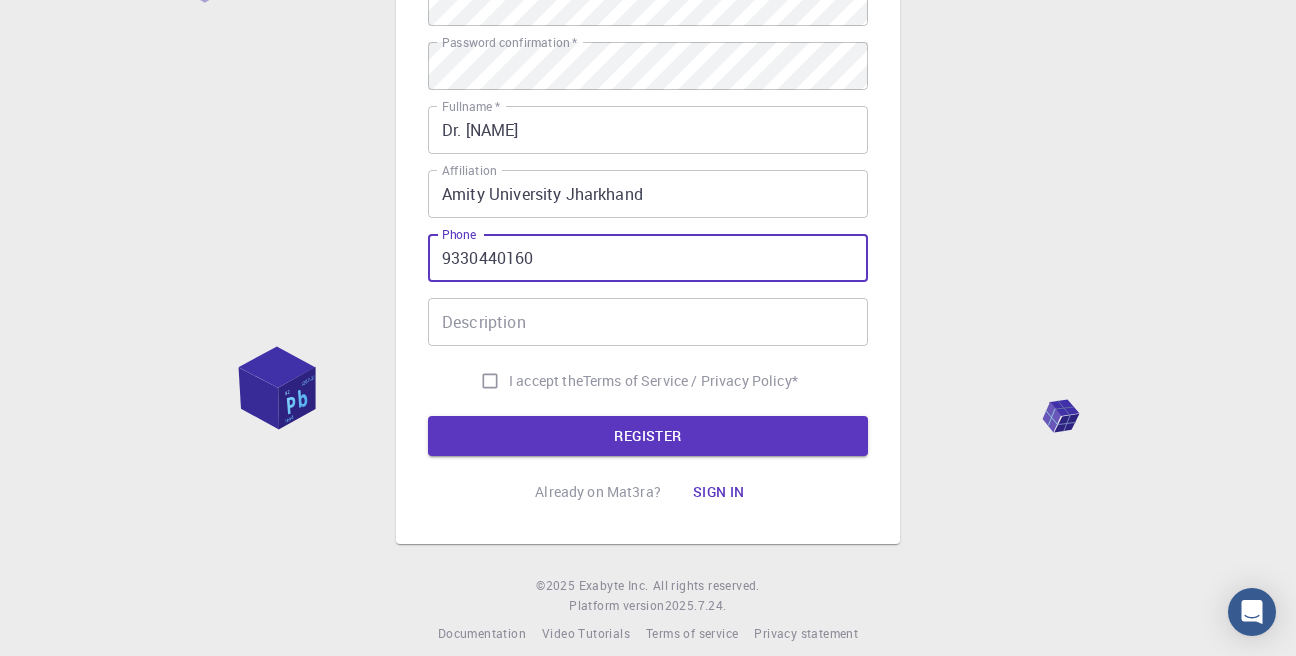 type on "9330440160" 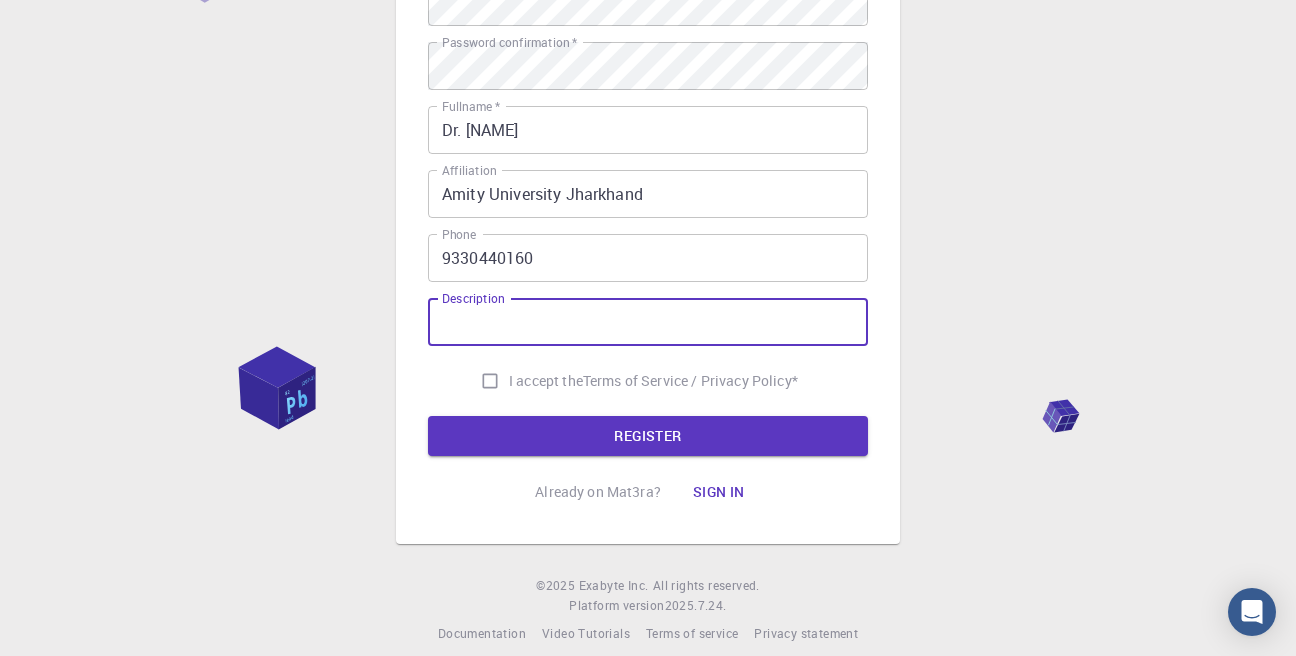 click on "Description" at bounding box center [648, 322] 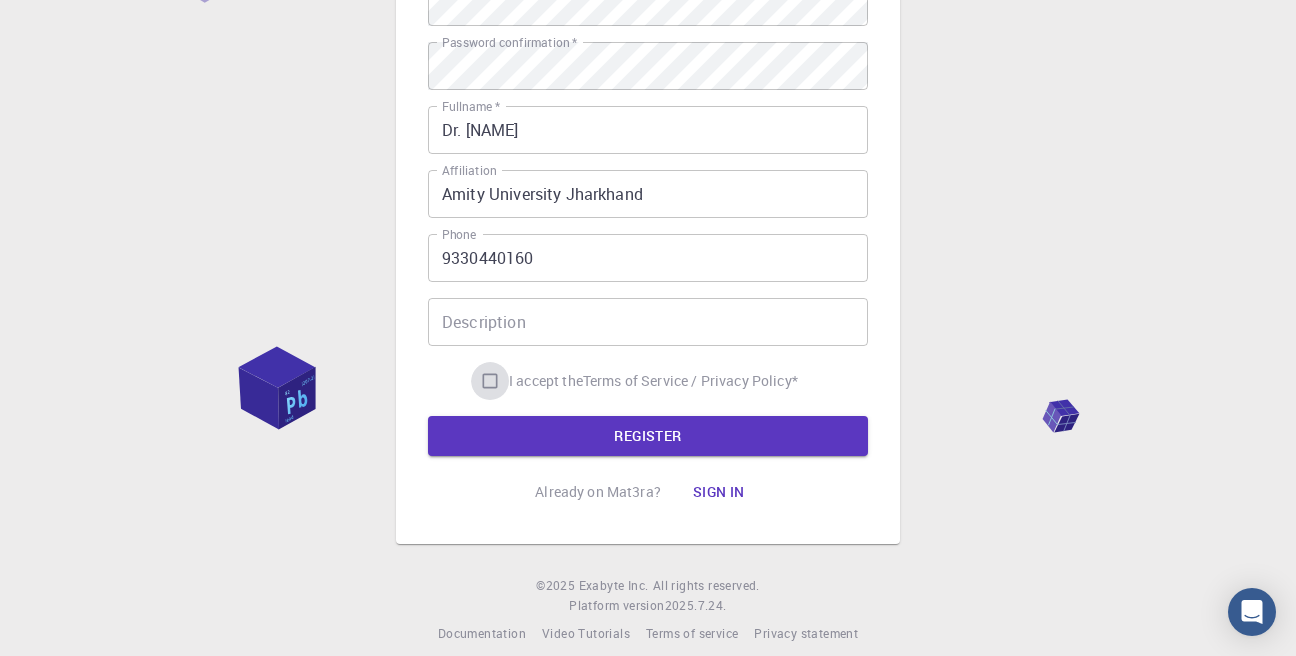 click on "I accept the  Terms of Service / Privacy Policy  *" at bounding box center [490, 381] 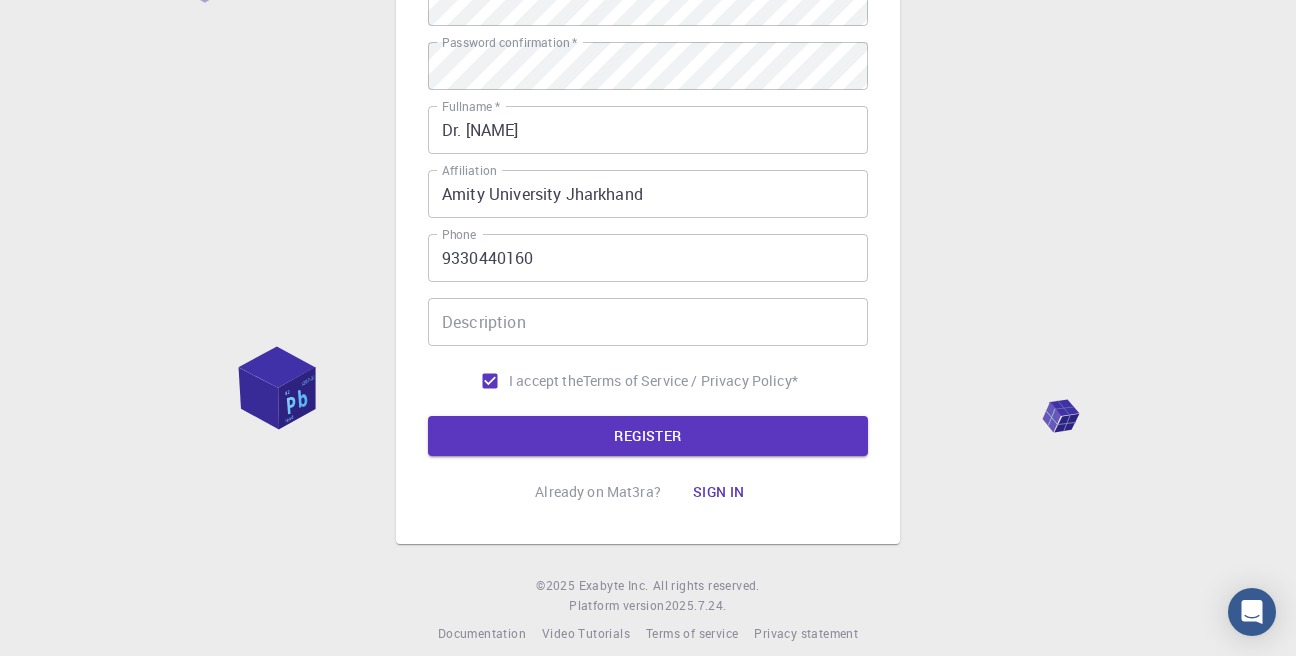 click on "Description" at bounding box center (648, 322) 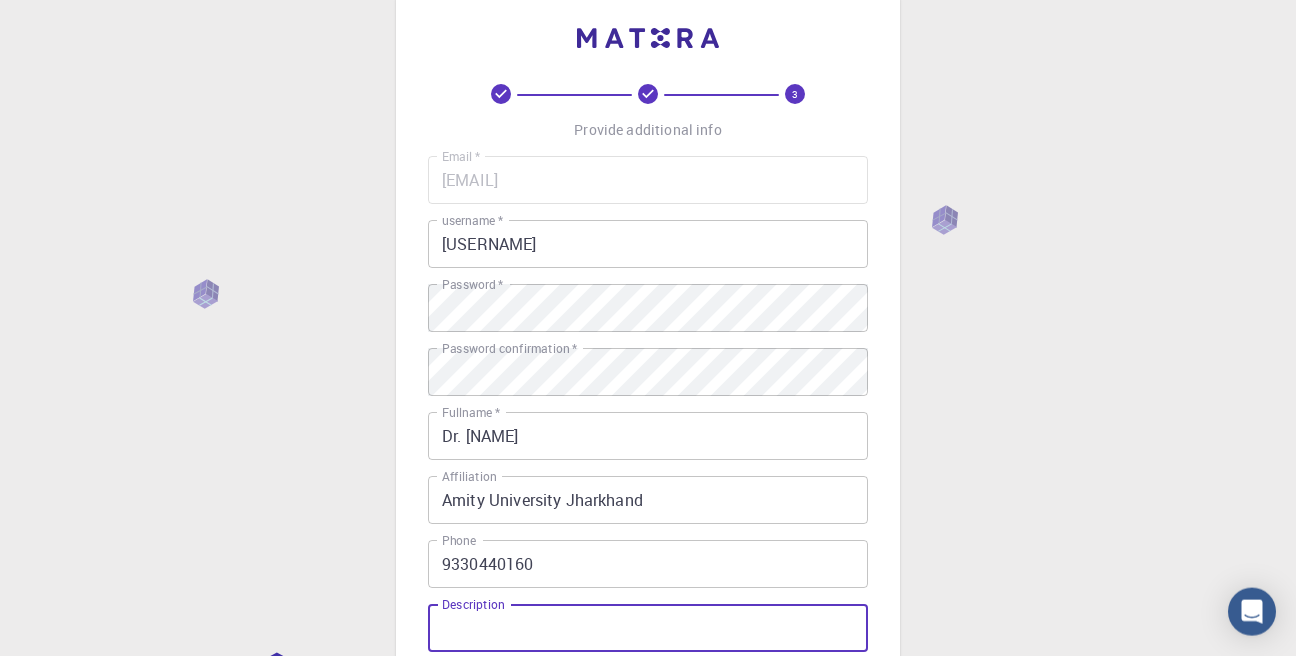 scroll, scrollTop: 0, scrollLeft: 0, axis: both 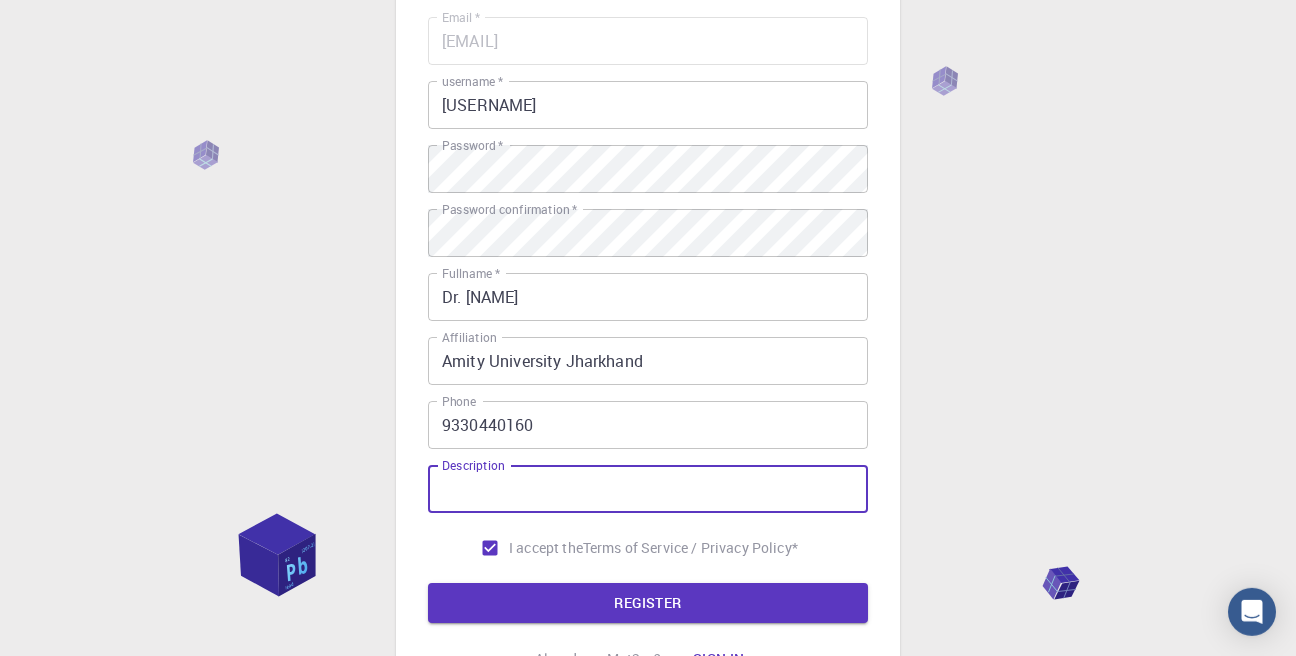 click on "Description" at bounding box center [648, 489] 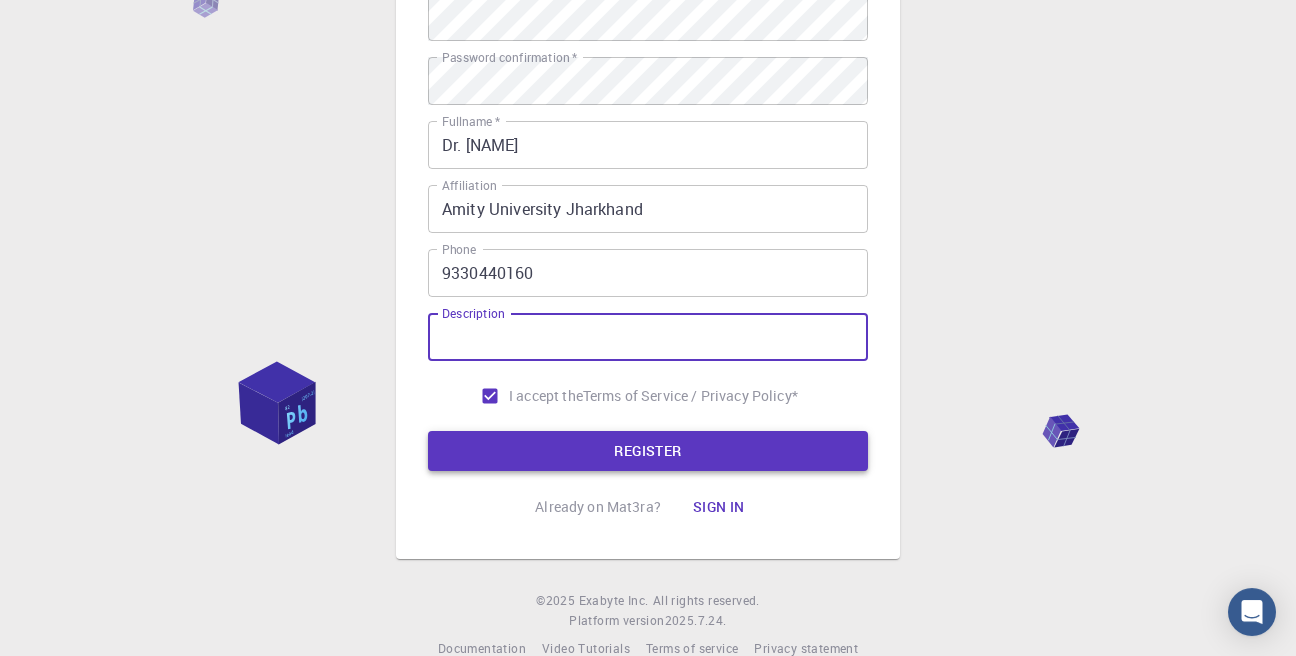 scroll, scrollTop: 365, scrollLeft: 0, axis: vertical 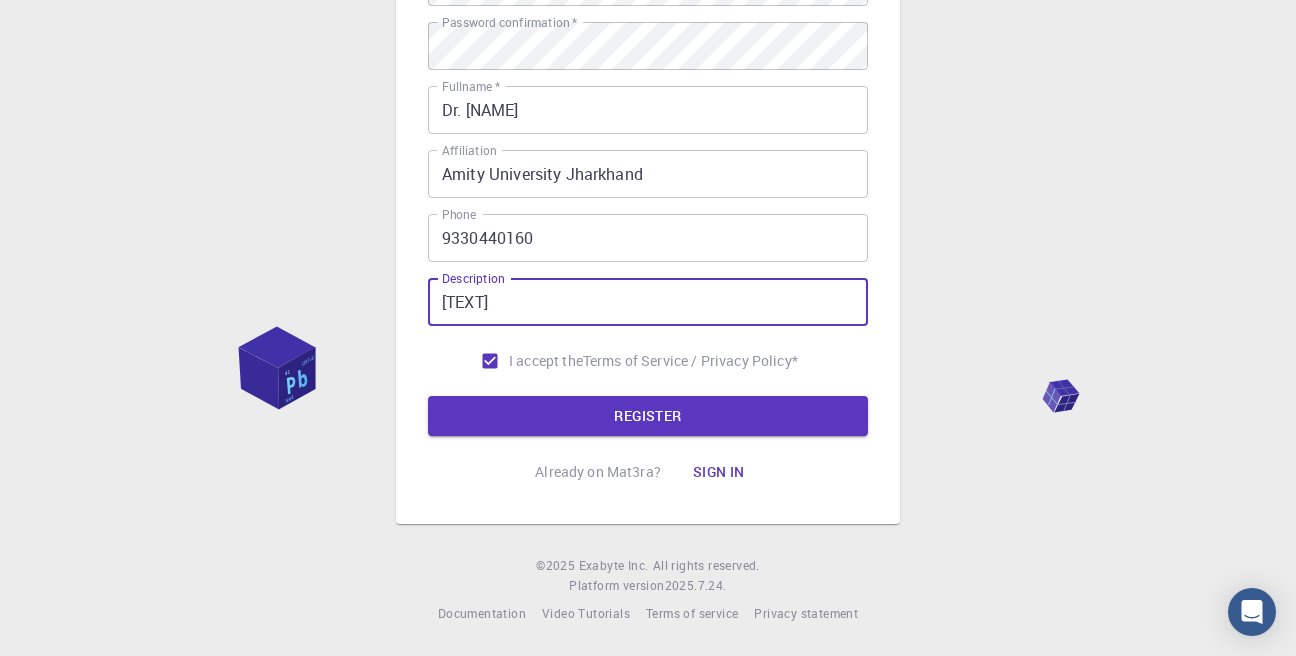 type on "F" 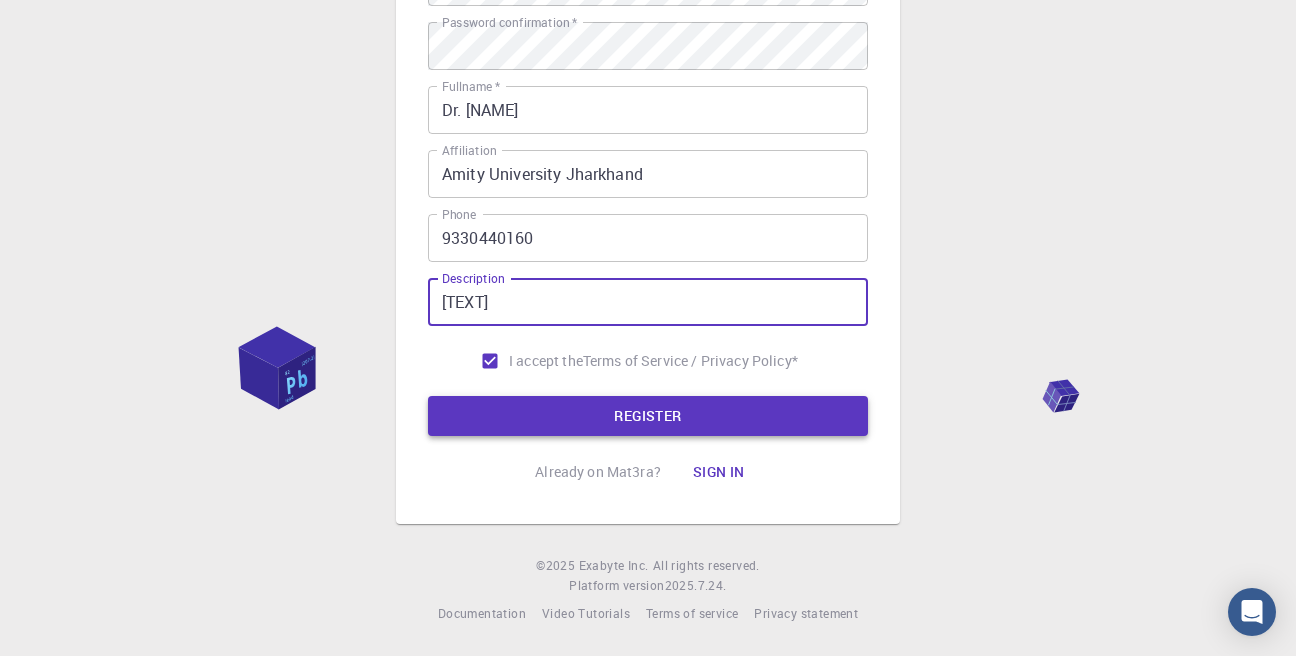 type on "[TEXT]" 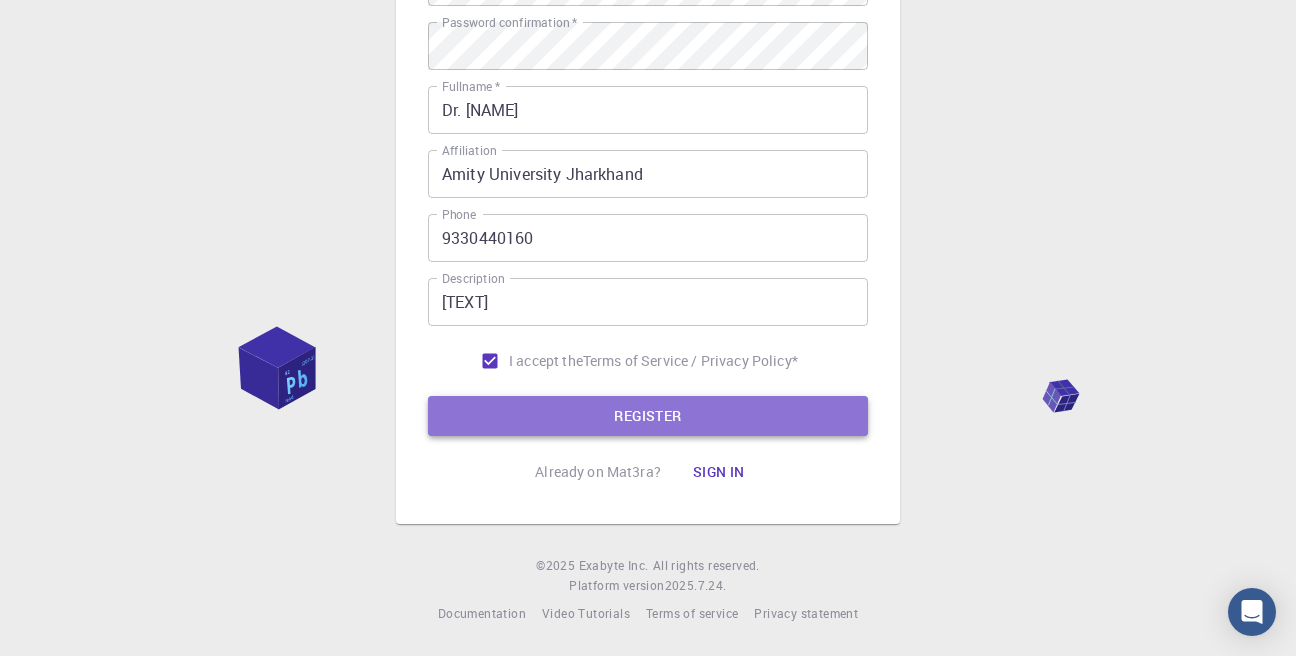 click on "REGISTER" at bounding box center (648, 416) 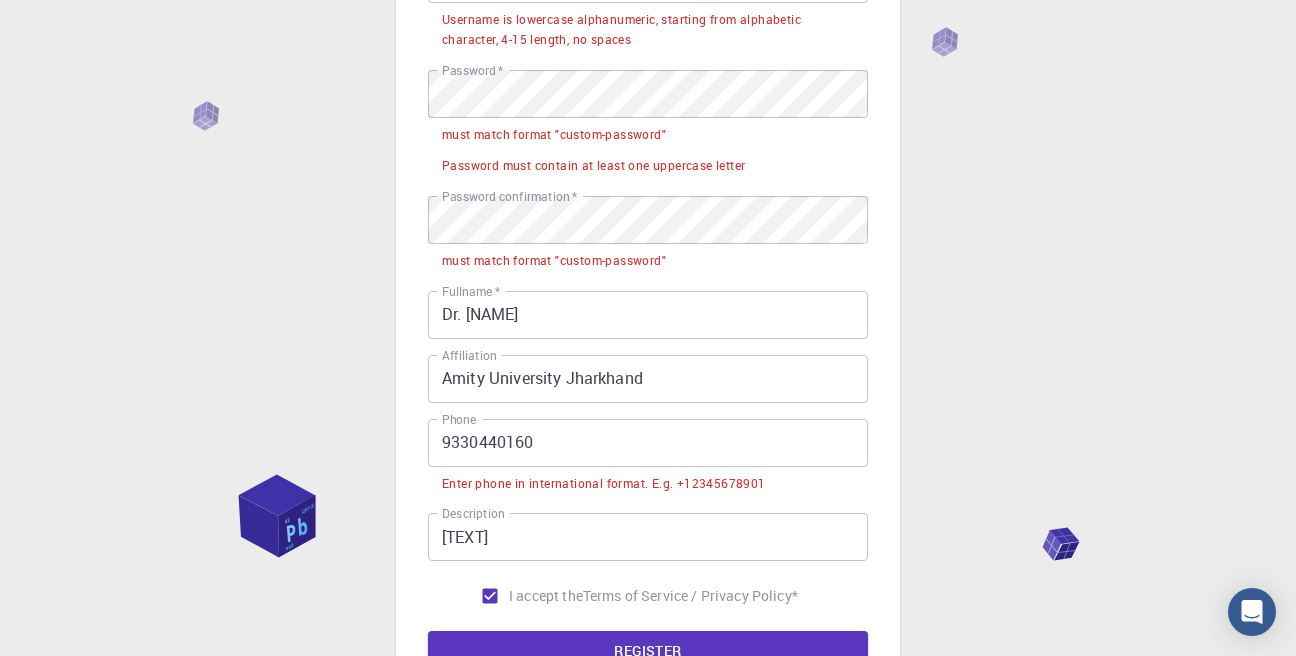 scroll, scrollTop: 187, scrollLeft: 0, axis: vertical 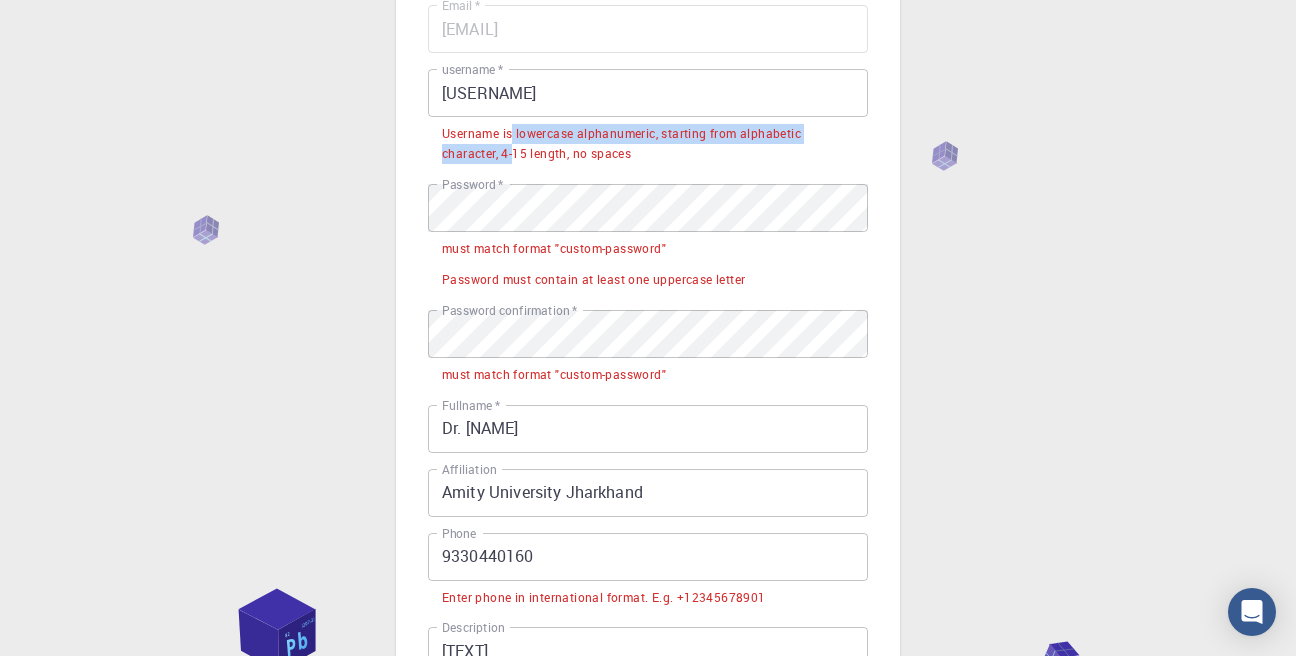 drag, startPoint x: 513, startPoint y: 143, endPoint x: 516, endPoint y: 154, distance: 11.401754 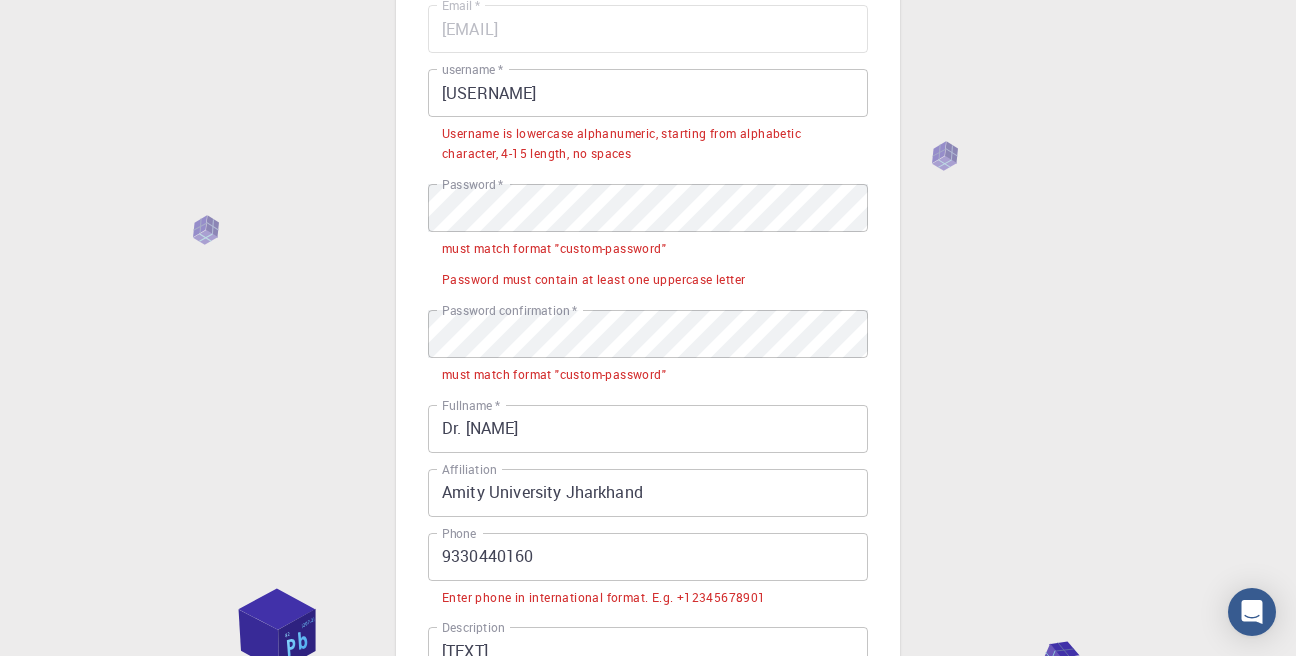 click on "Email   * [EMAIL] Email   * username   * [USERNAME] username   * Username is lowercase alphanumeric, starting from alphabetic character, 4-15 length, no spaces Password   * Password   * must match format "custom-password" Password must contain at least one uppercase letter Password confirmation   * Password confirmation   * must match format "custom-password" Fullname   * Dr. [NAME] Fullname   * Affiliation Amity University Jharkhand Affiliation Phone 9330440160 Phone Enter phone in international format. E.g. +12345678901 Description [TEXT] Description I accept the Terms of Service / Privacy Policy *" at bounding box center (648, 367) 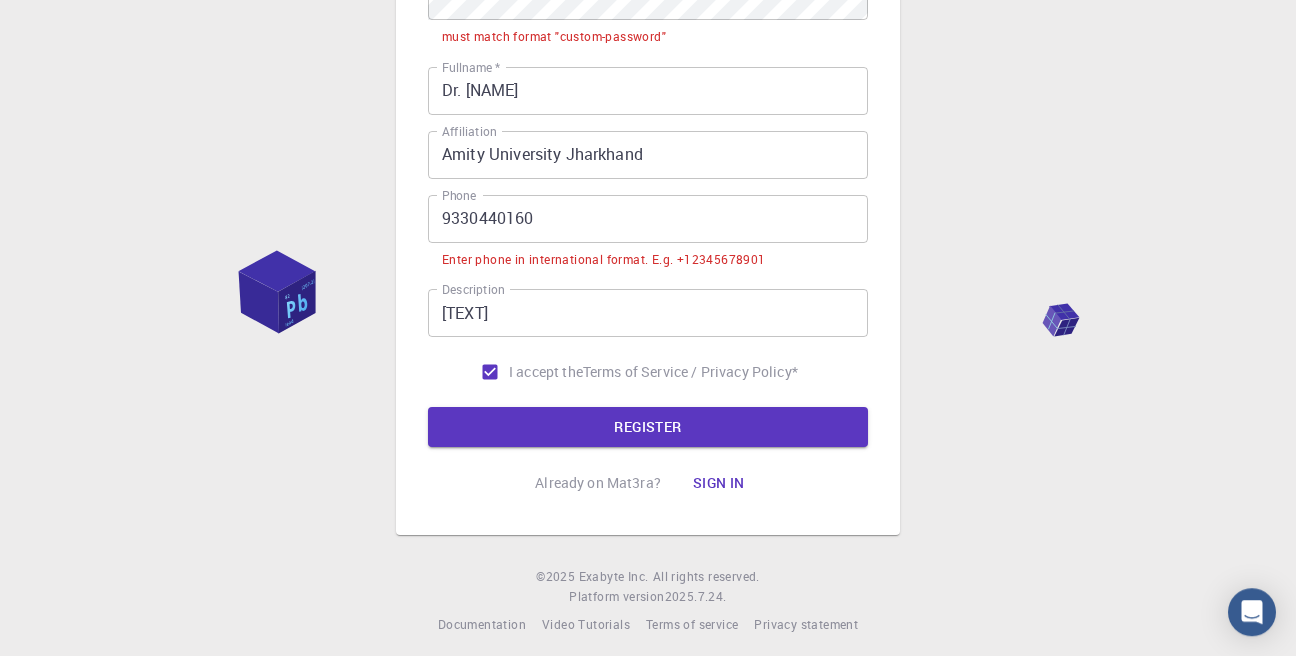 scroll, scrollTop: 529, scrollLeft: 0, axis: vertical 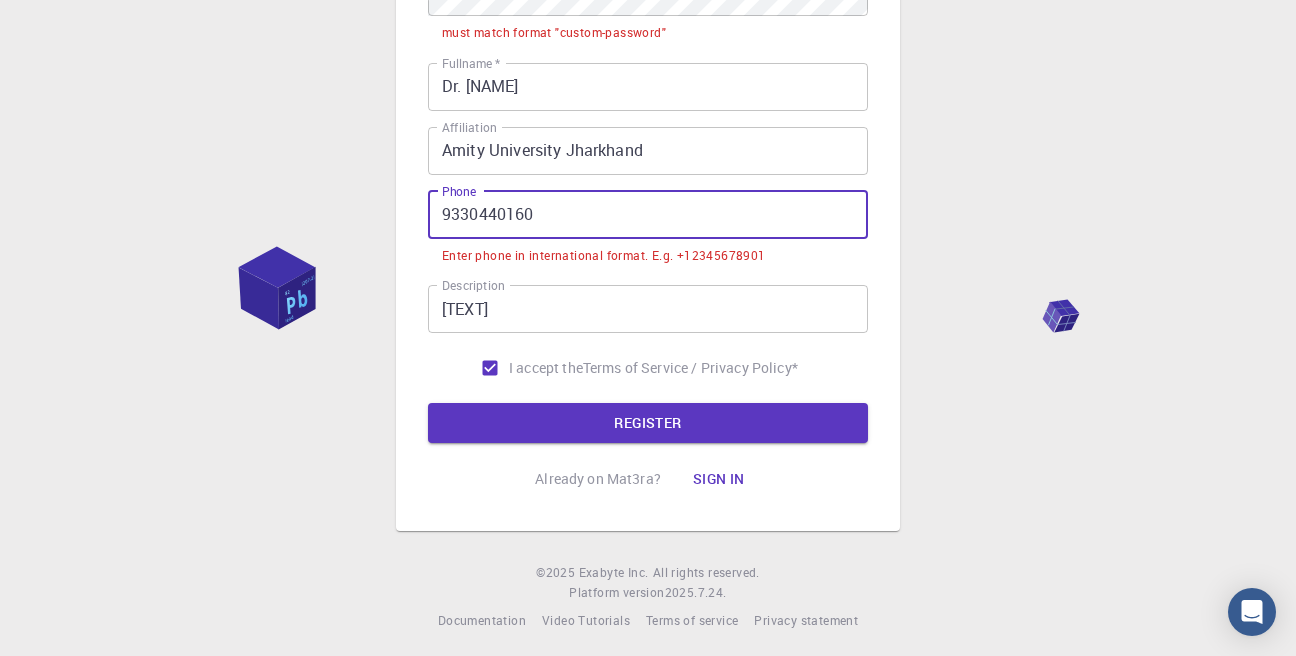 click on "9330440160" at bounding box center (648, 215) 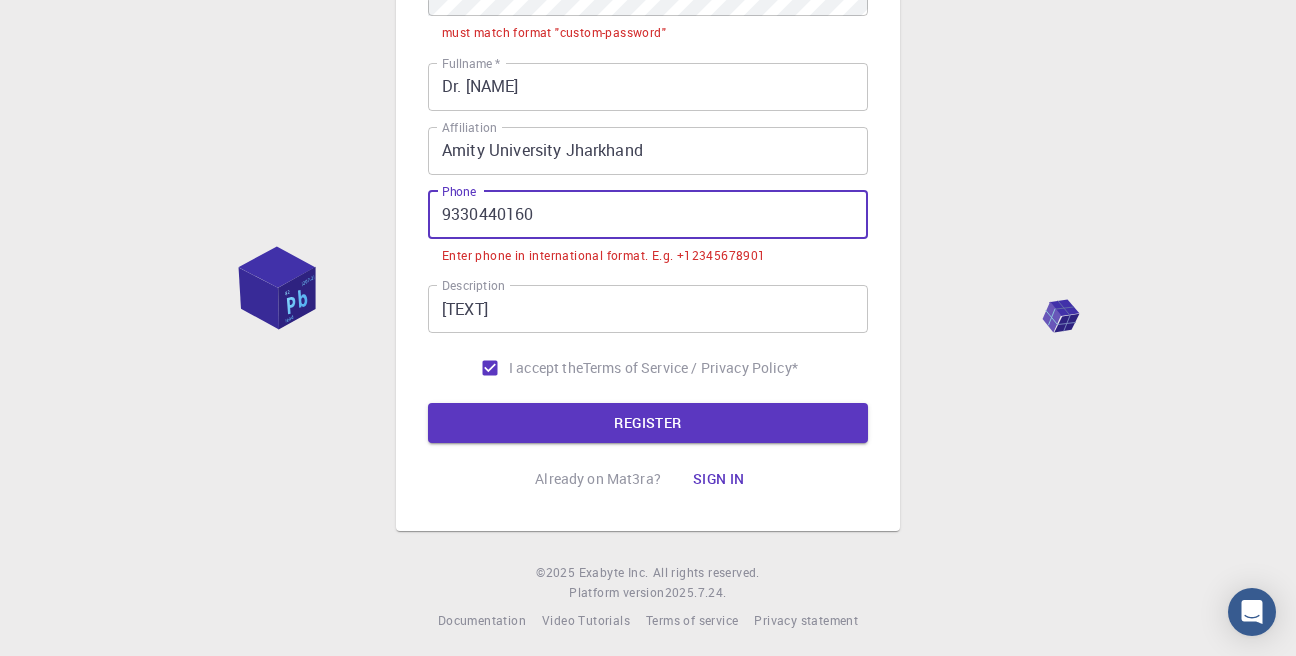 click on "REGISTER" at bounding box center (648, 423) 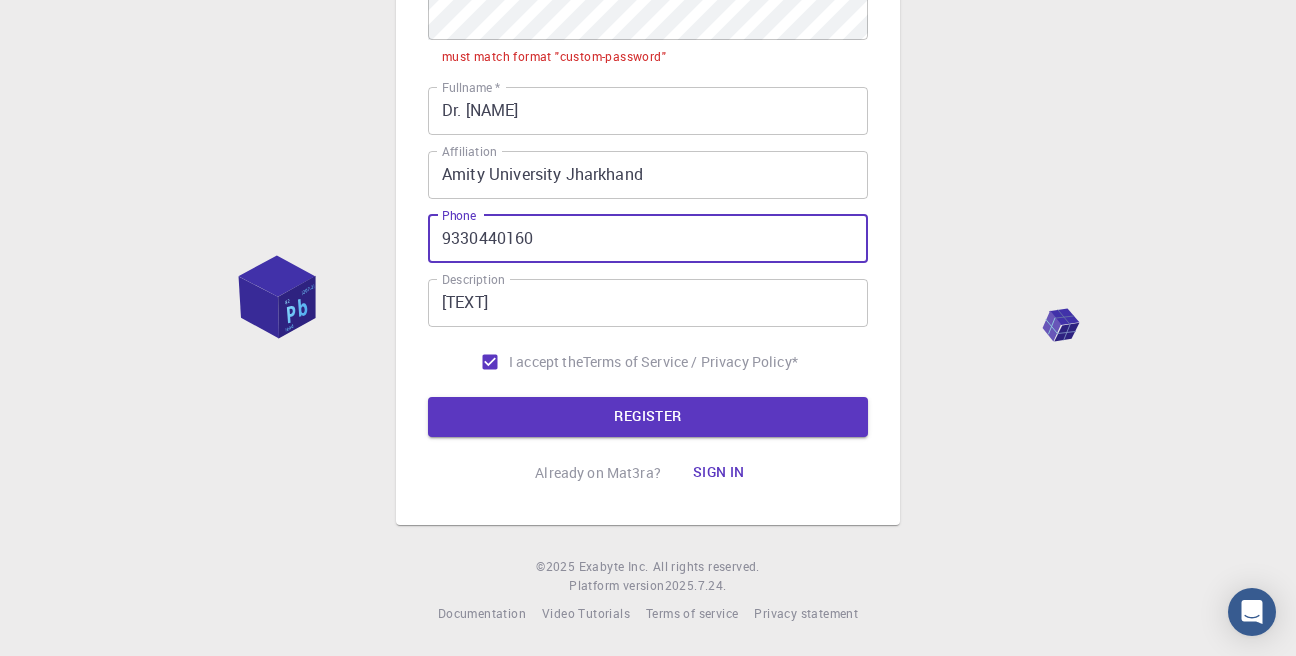 scroll, scrollTop: 509, scrollLeft: 0, axis: vertical 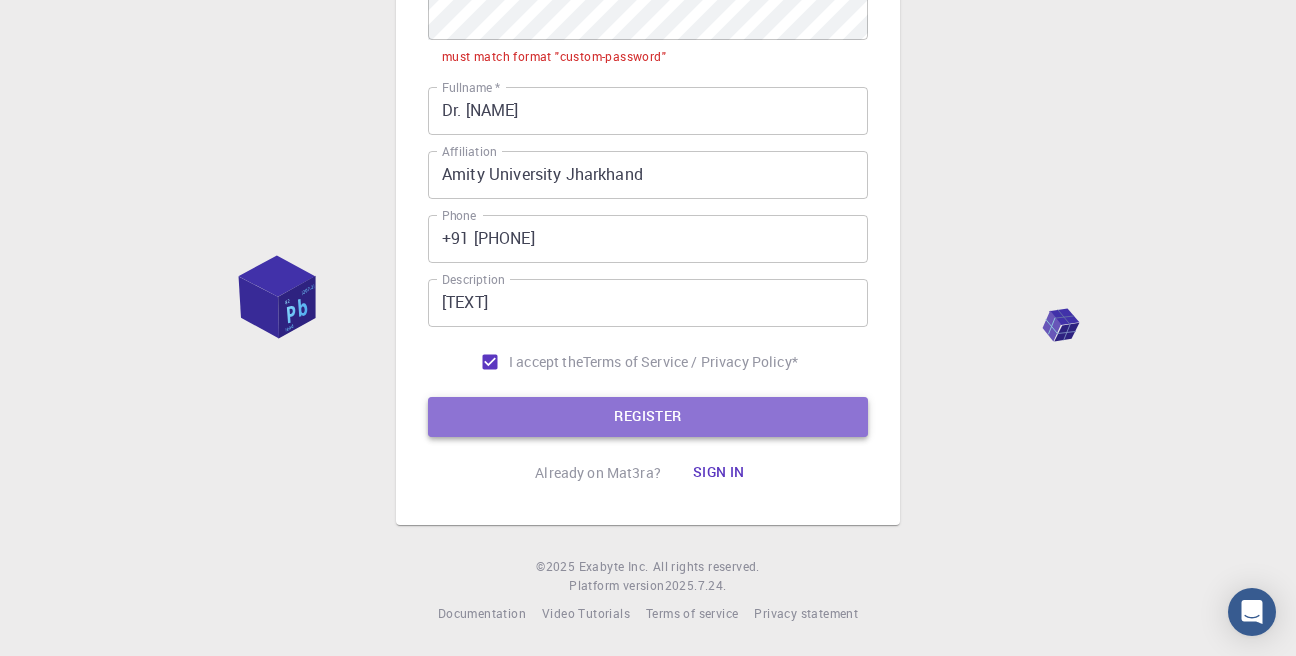 click on "REGISTER" at bounding box center [648, 417] 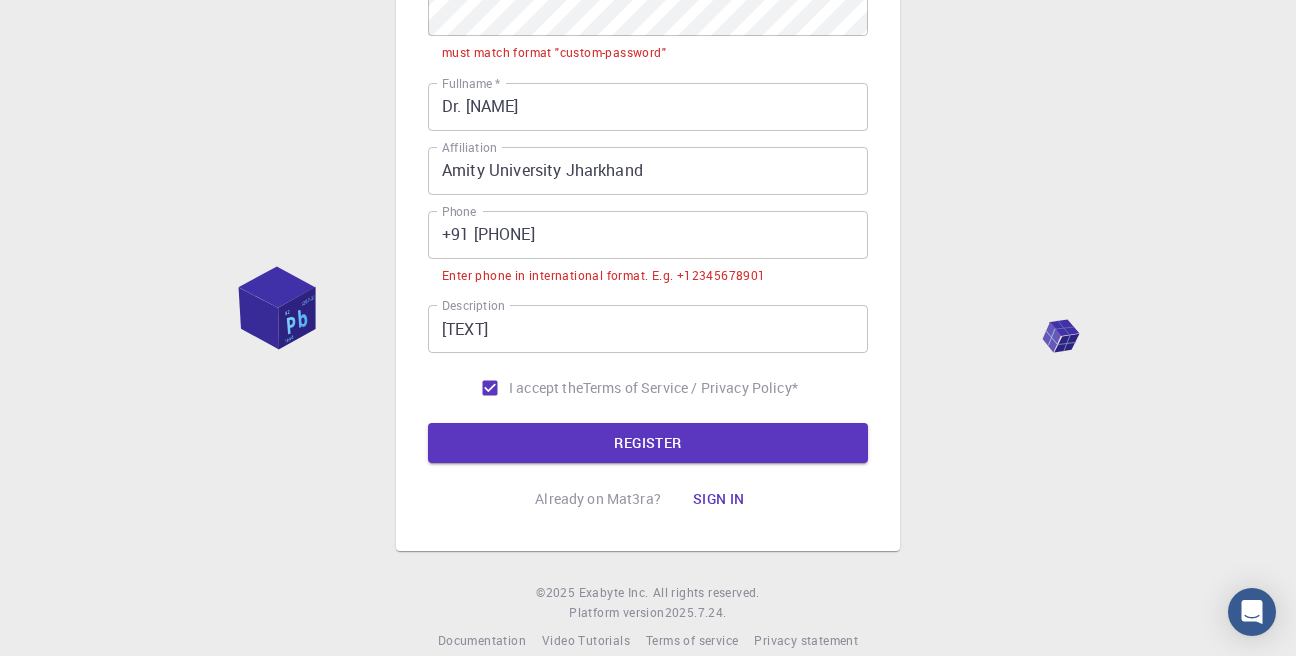 click on "+91 [PHONE]" at bounding box center [648, 235] 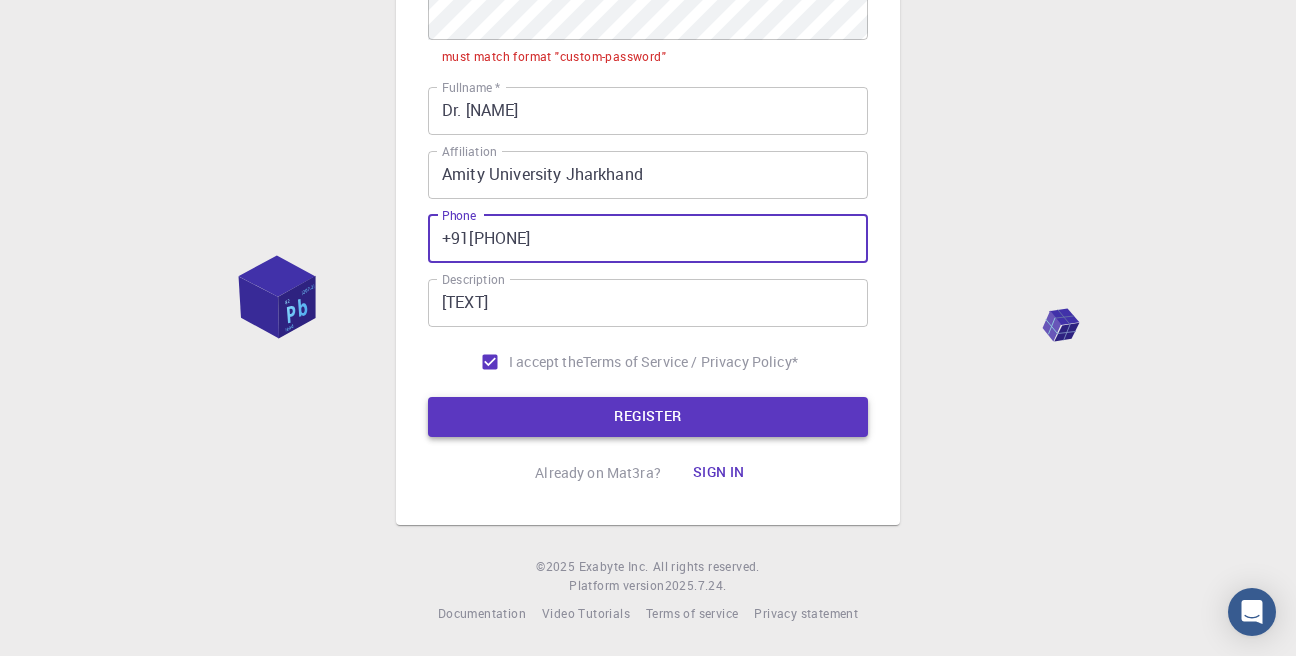 type on "+91[PHONE]" 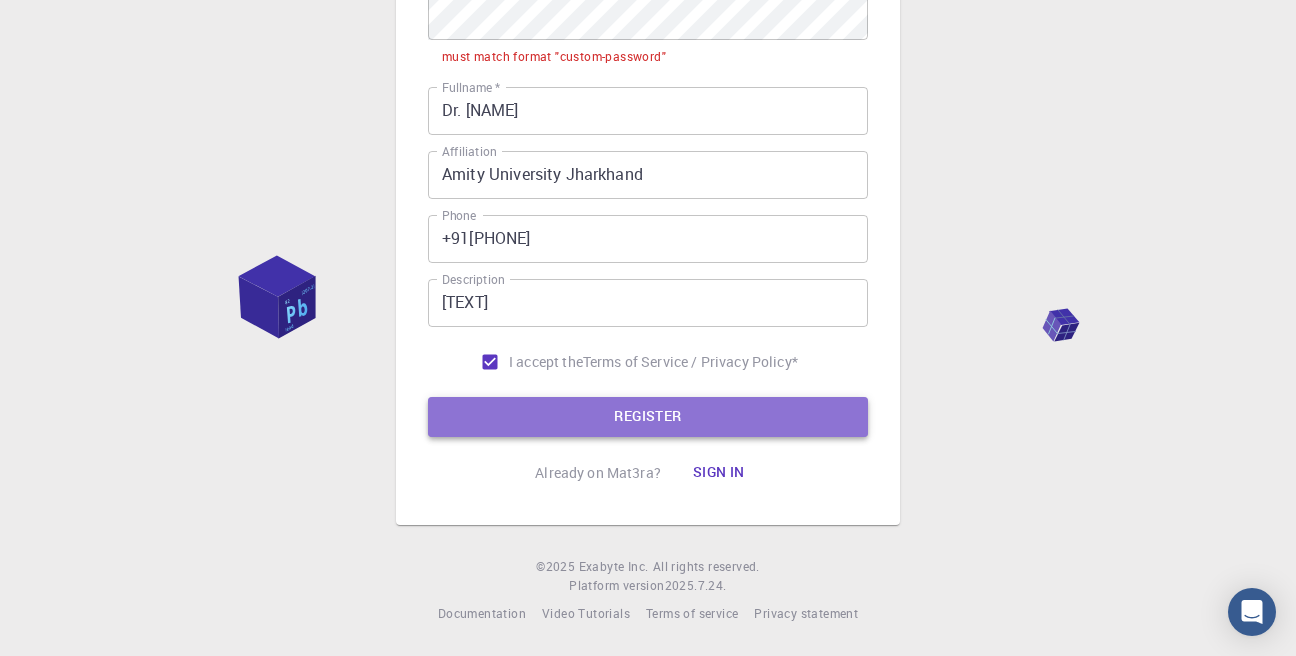 click on "REGISTER" at bounding box center (648, 417) 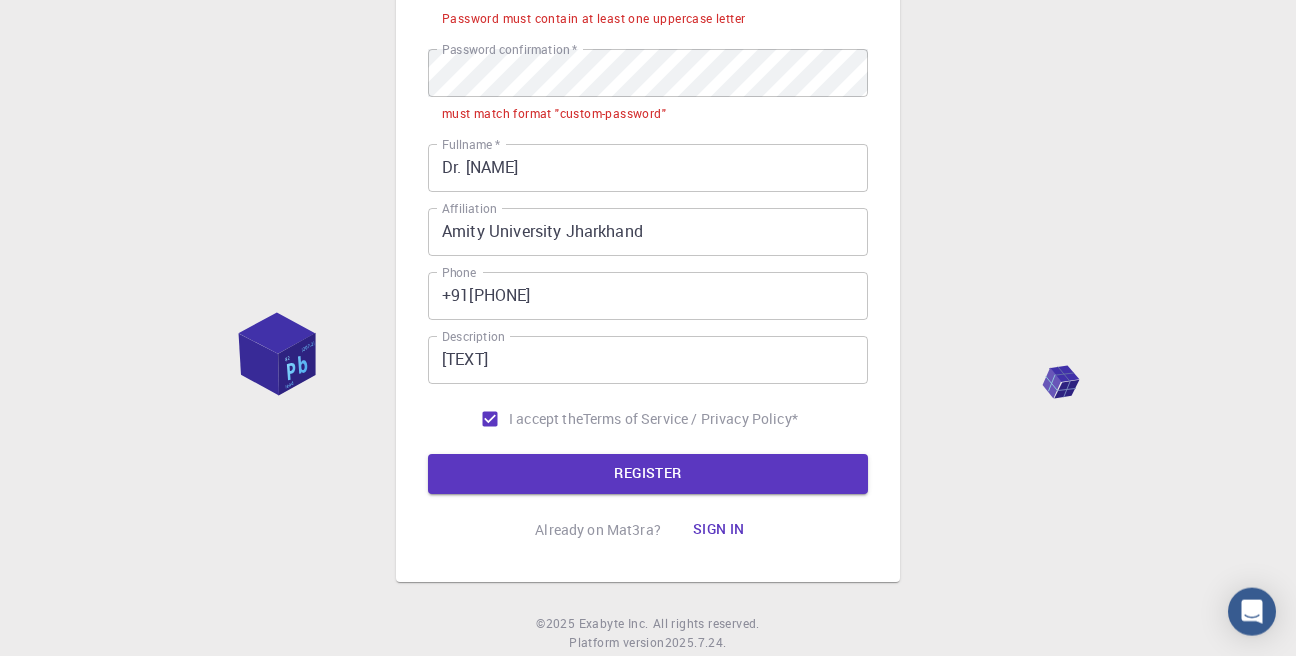 scroll, scrollTop: 395, scrollLeft: 0, axis: vertical 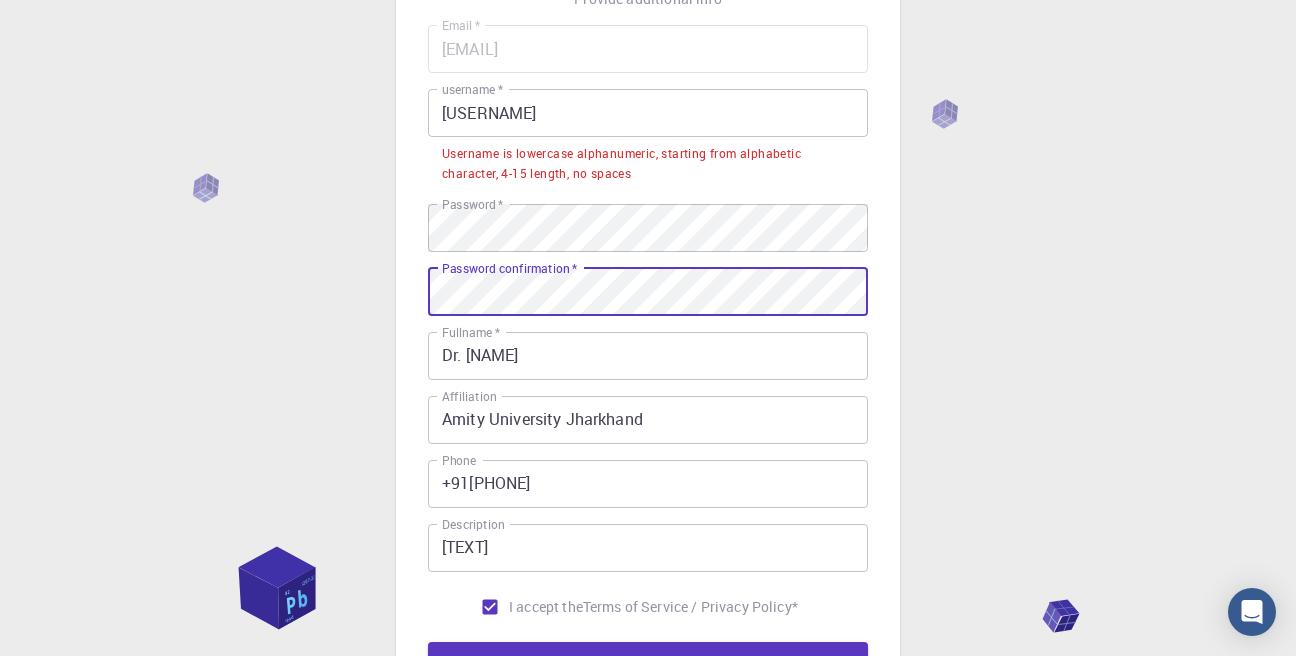 click on "3 Provide additional info Email   * [EMAIL] Email   * username   * [USERNAME] username   * Username is lowercase alphanumeric, starting from alphabetic character, 4-15 length, no spaces Password   * Password   * Password confirmation   * Password confirmation   * Fullname   * Dr. [NAME] Fullname   * Affiliation Amity University Jharkhand Affiliation Phone +91[PHONE] Phone Description [TEXT] Description I accept the Terms of Service / Privacy Policy * REGISTER Already on Mat3ra? Sign in © 2025 Exabyte Inc. All rights reserved. Platform version 2025.7.24 . Documentation Video Tutorials Terms of service Privacy statement" at bounding box center [648, 367] 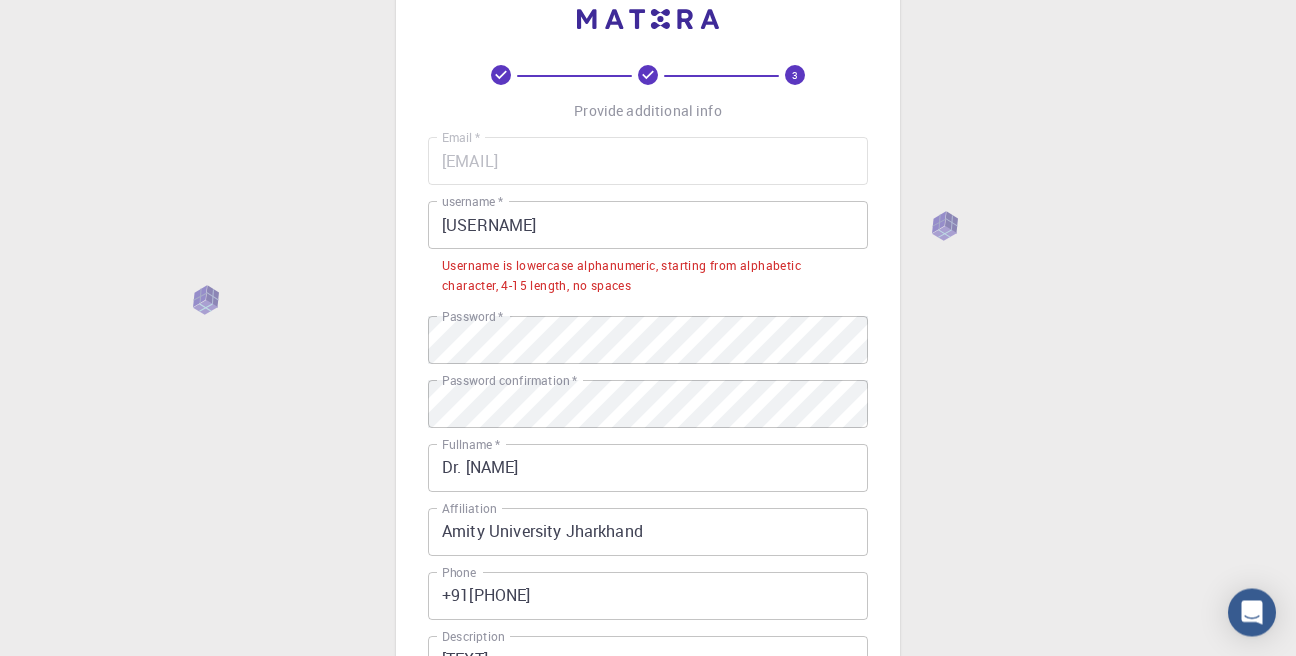 scroll, scrollTop: 53, scrollLeft: 0, axis: vertical 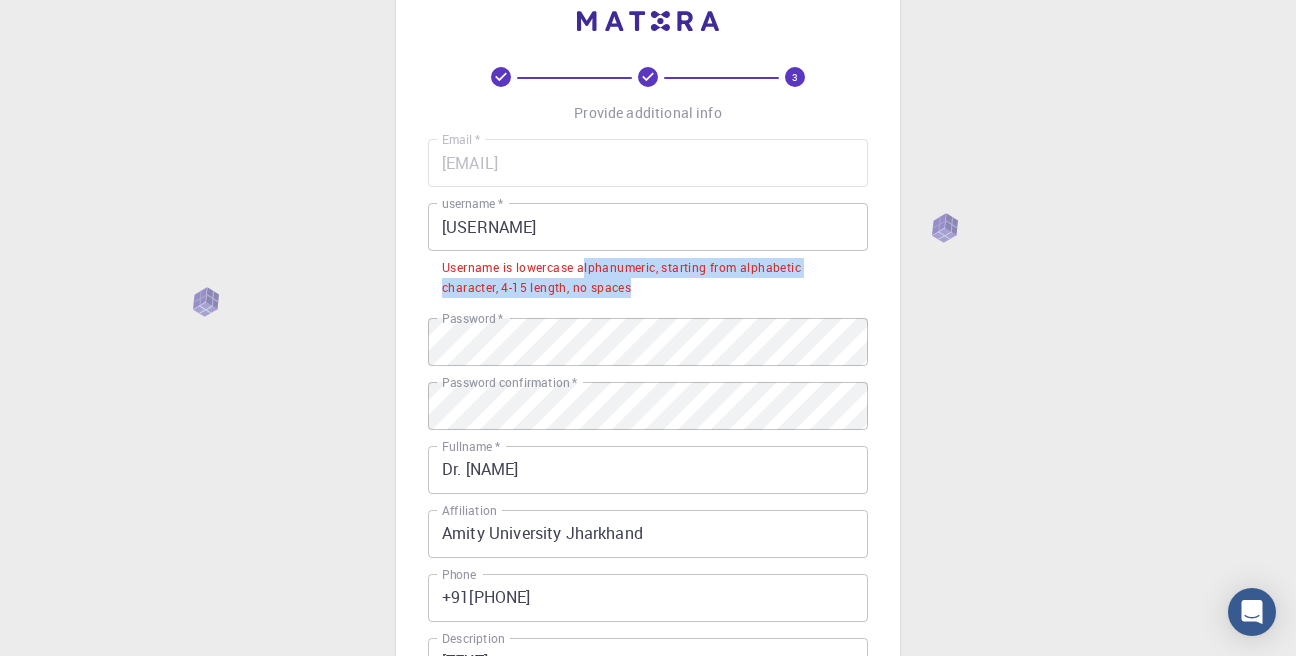 drag, startPoint x: 583, startPoint y: 273, endPoint x: 644, endPoint y: 283, distance: 61.81424 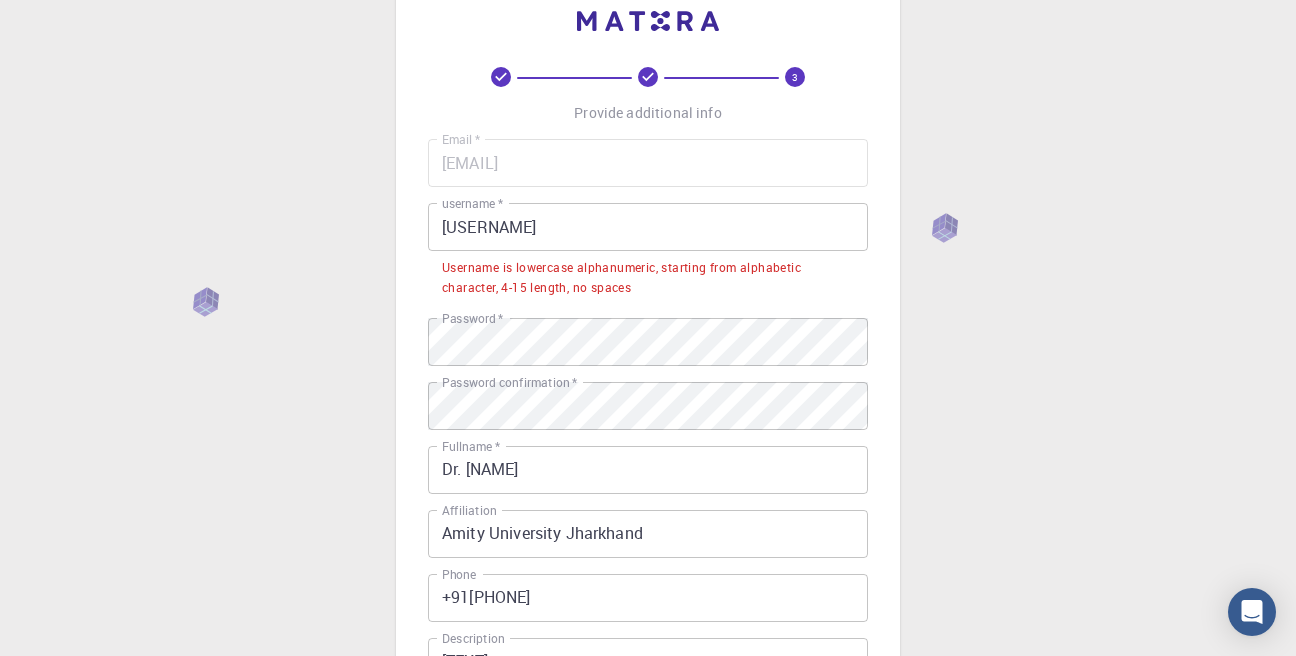 click on "Username is lowercase alphanumeric, starting from alphabetic character, 4-15 length, no spaces" at bounding box center [648, 278] 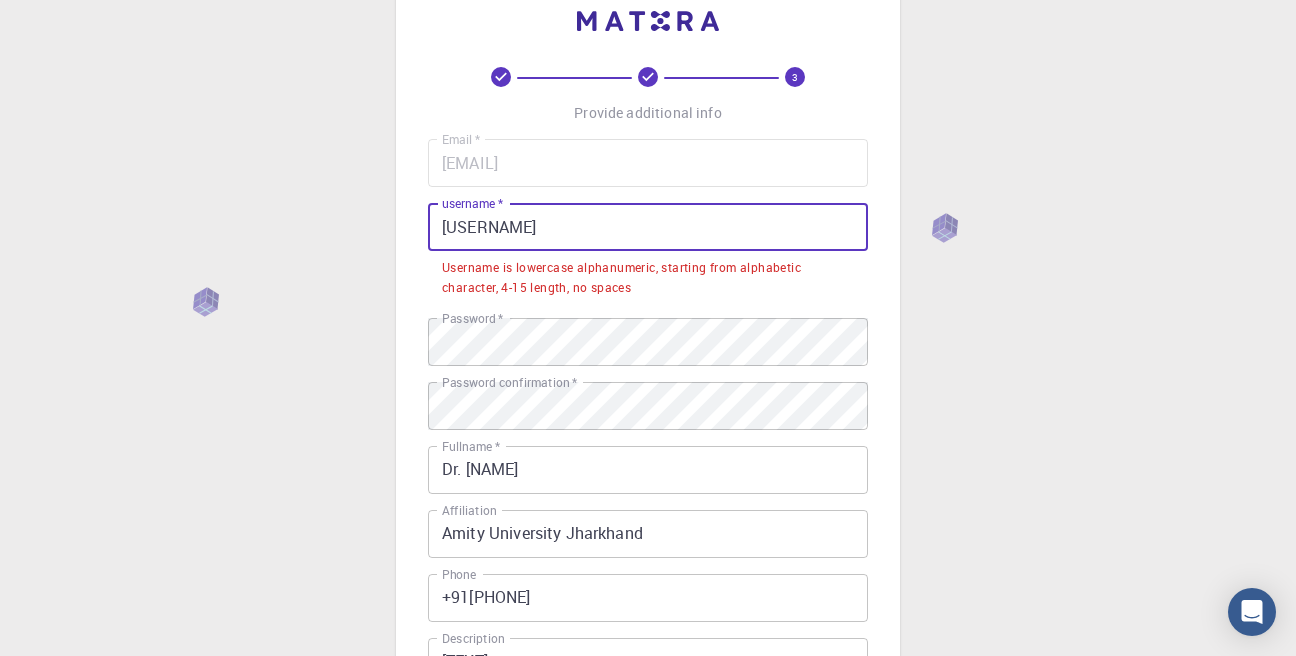click on "[USERNAME]" at bounding box center [648, 227] 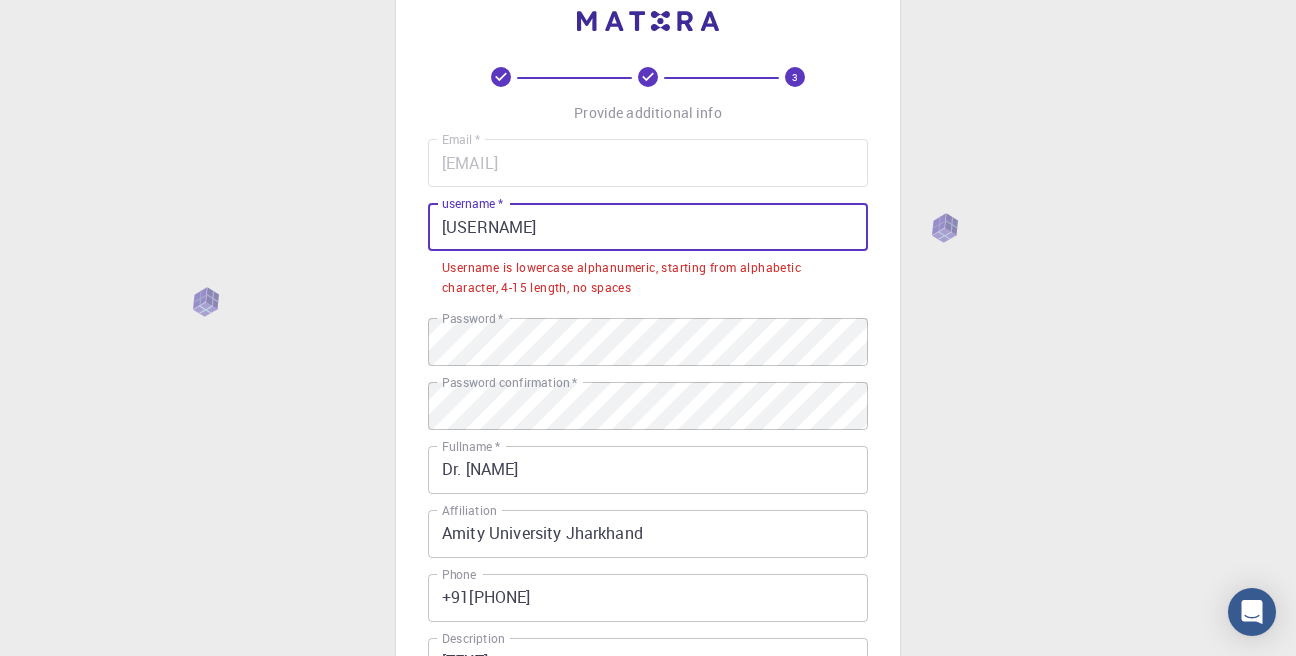 click on "[USERNAME]" at bounding box center (648, 227) 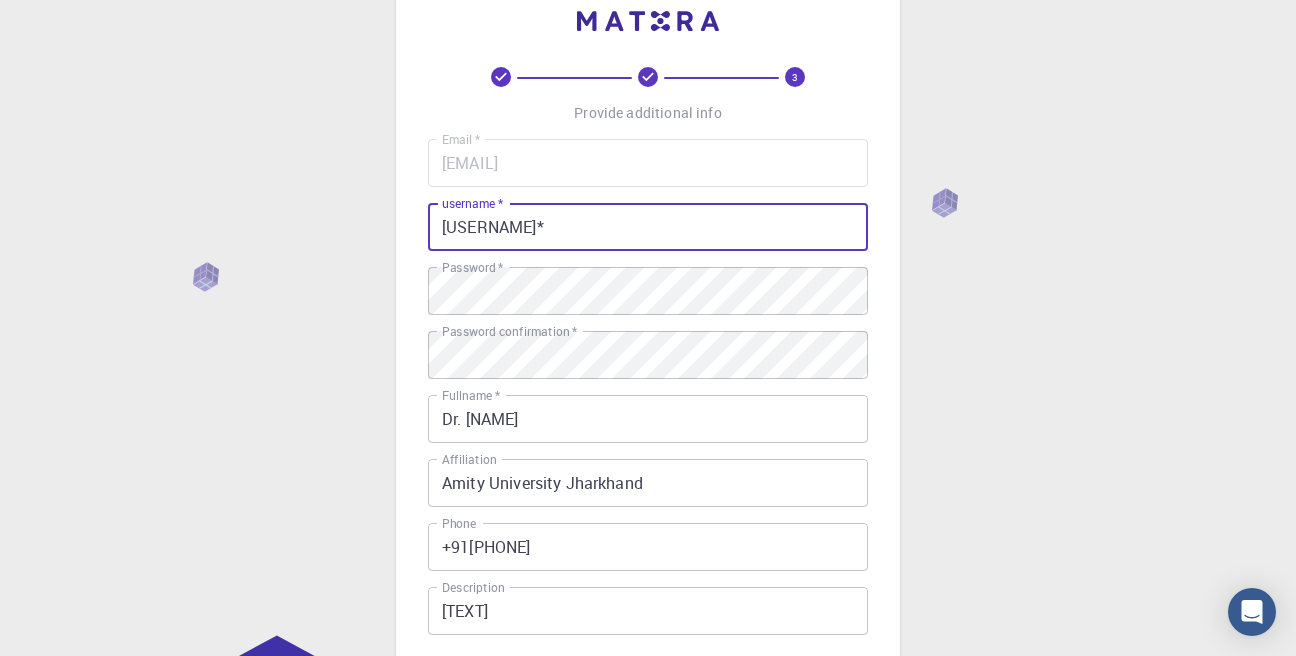 type on "[USERNAME]*" 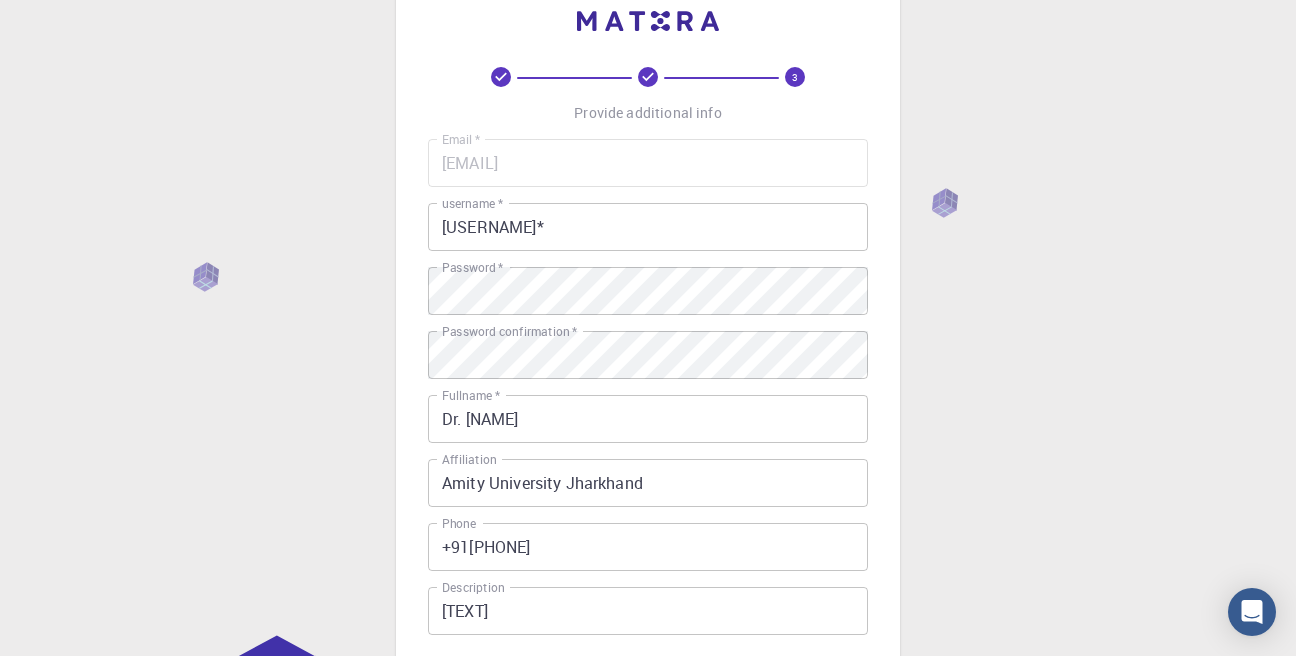 click on "3 Provide additional info Email   * [EMAIL] Email   * username   * [USERNAME]* username   * Password   * Password   * Password confirmation   * Password confirmation   * Fullname   * Dr. [NAME] Fullname   * Affiliation Amity University Jharkhand Affiliation Phone +91[PHONE] Phone Description [TEXT] Description I accept the Terms of Service / Privacy Policy * REGISTER Already on Mat3ra? Sign in © 2025 Exabyte Inc. All rights reserved. Platform version 2025.7.24 . Documentation Video Tutorials Terms of service Privacy statement" at bounding box center (648, 456) 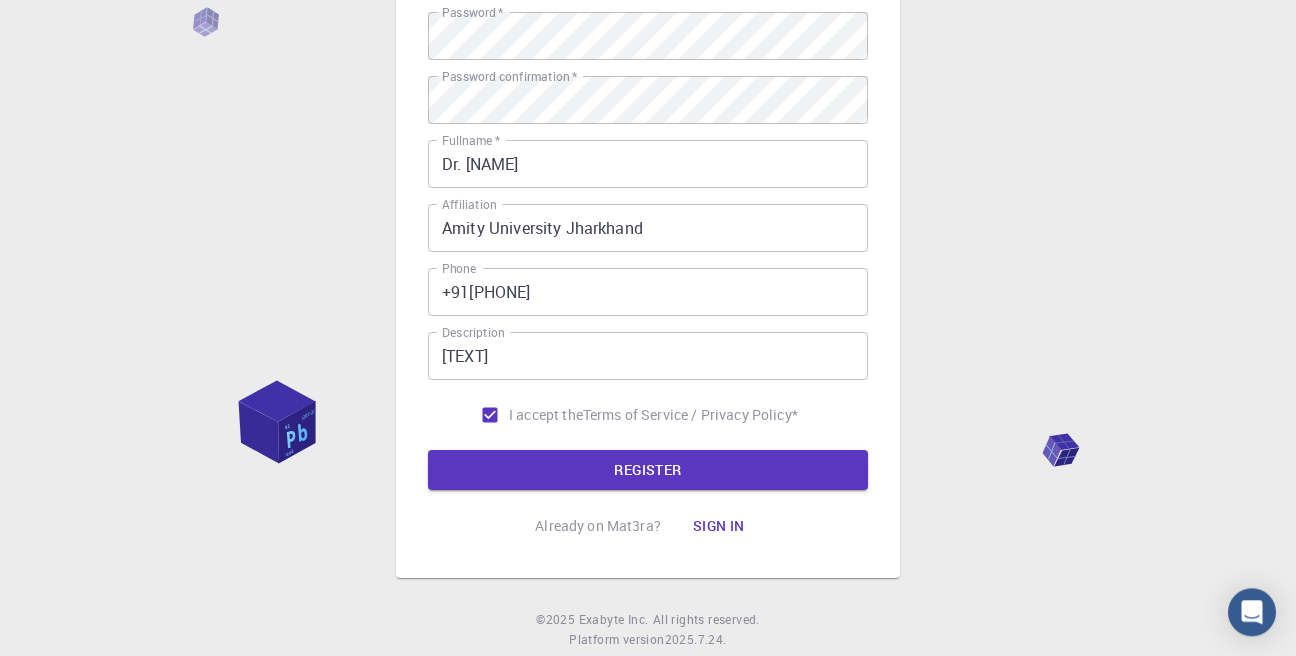 scroll, scrollTop: 365, scrollLeft: 0, axis: vertical 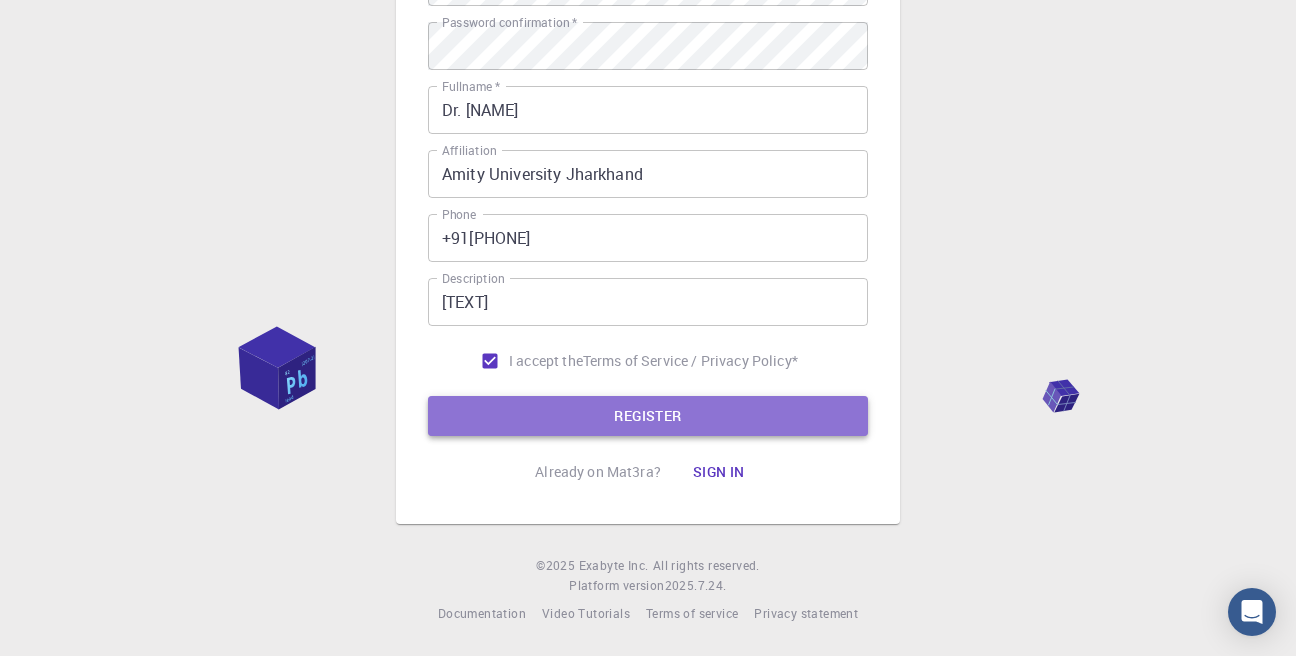 click on "REGISTER" at bounding box center (648, 416) 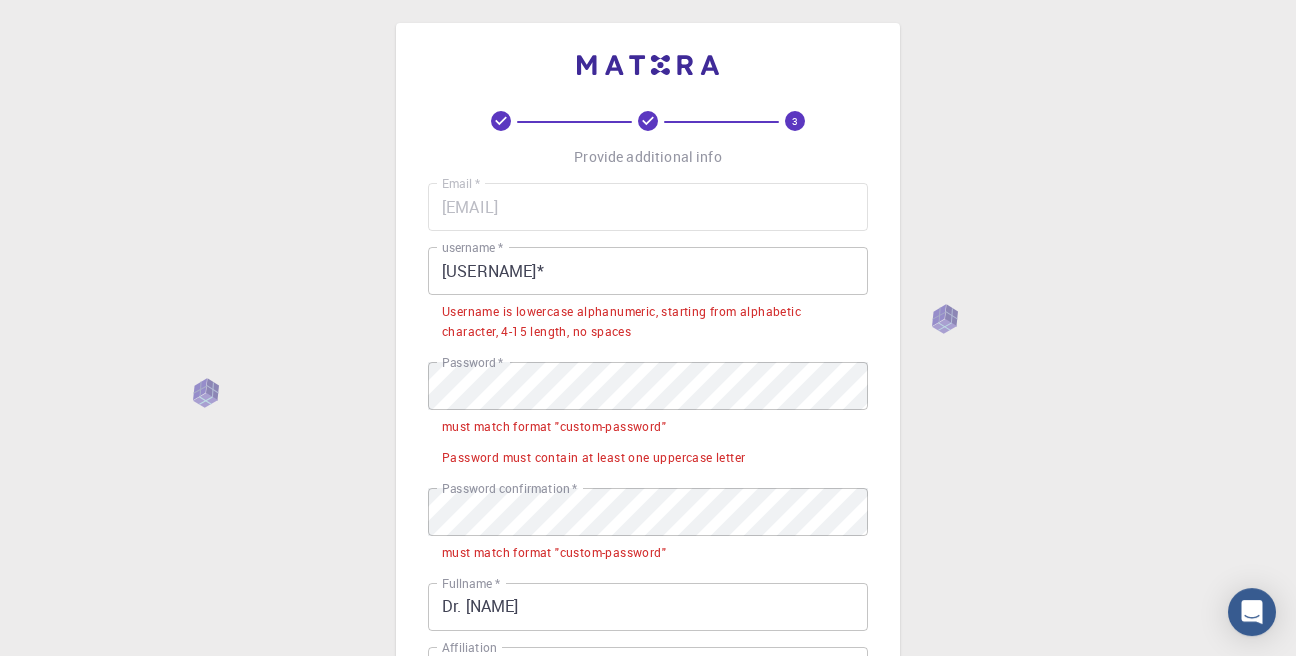 scroll, scrollTop: 0, scrollLeft: 0, axis: both 